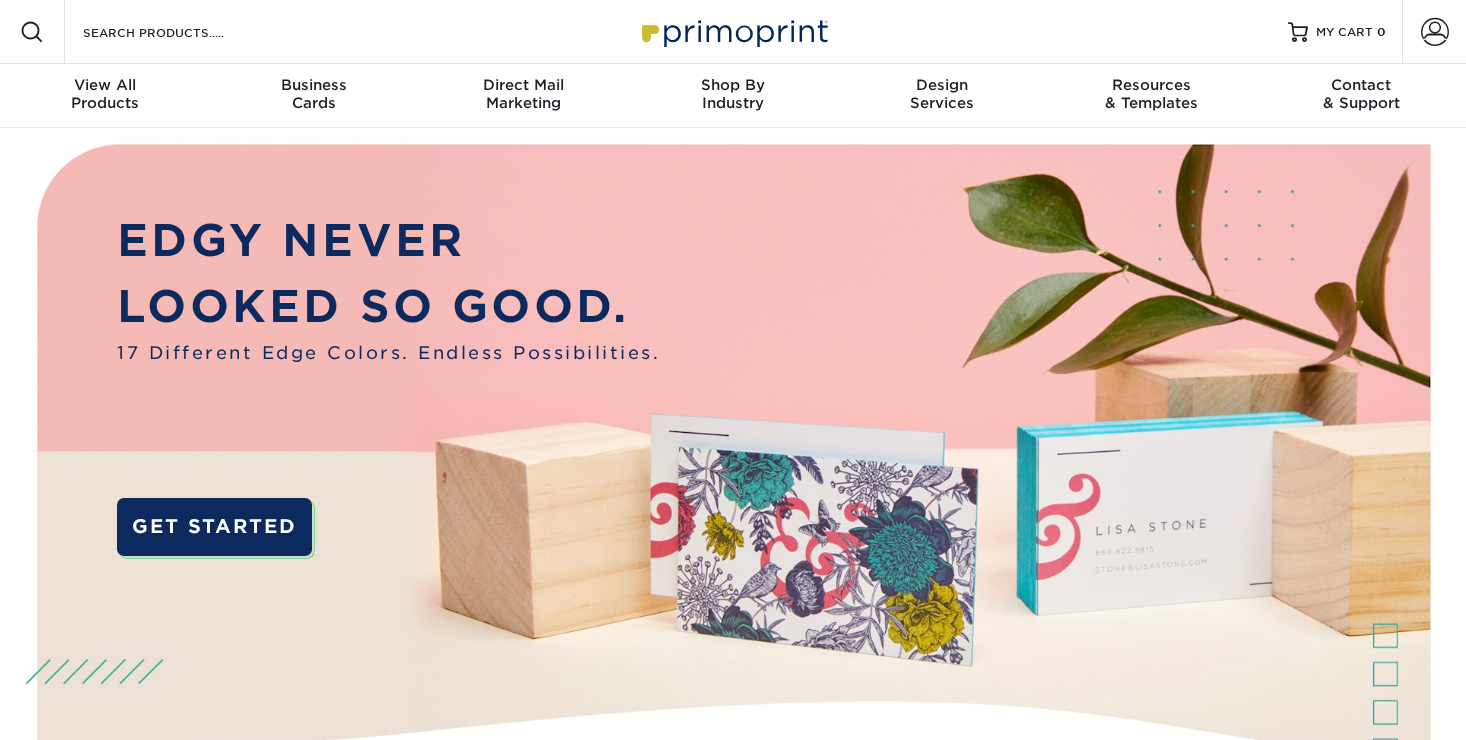 scroll, scrollTop: 0, scrollLeft: 0, axis: both 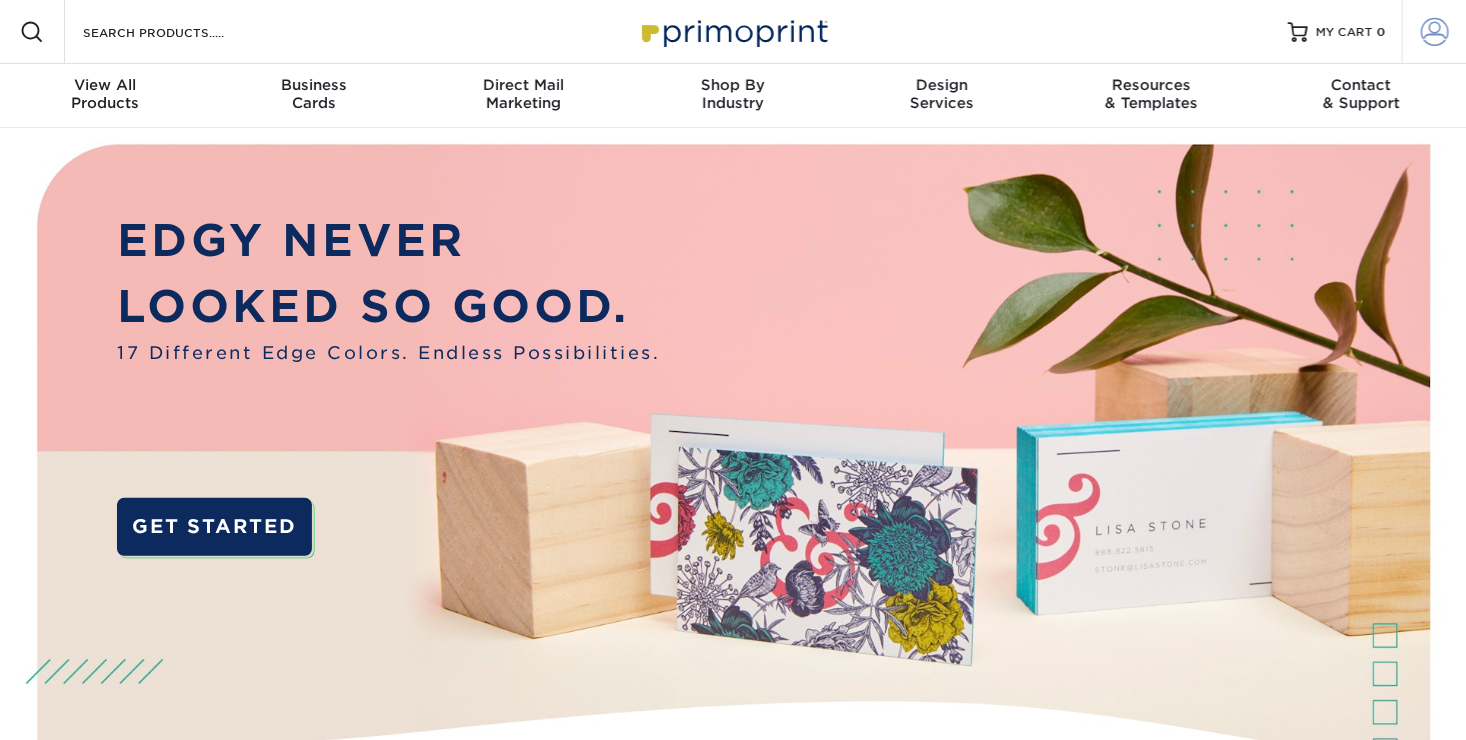 type on "[PERSON_NAME][EMAIL_ADDRESS][DOMAIN_NAME]" 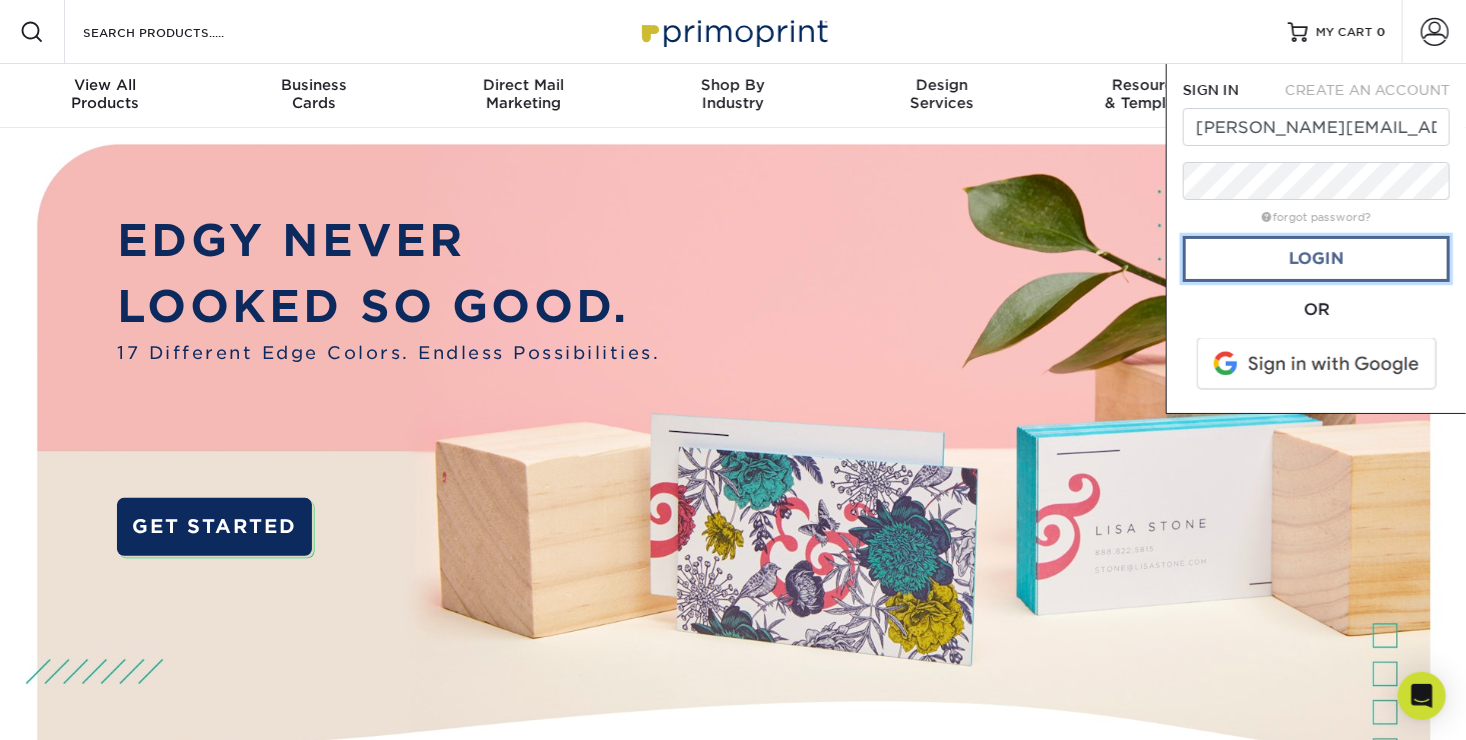 click on "Login" at bounding box center (1316, 259) 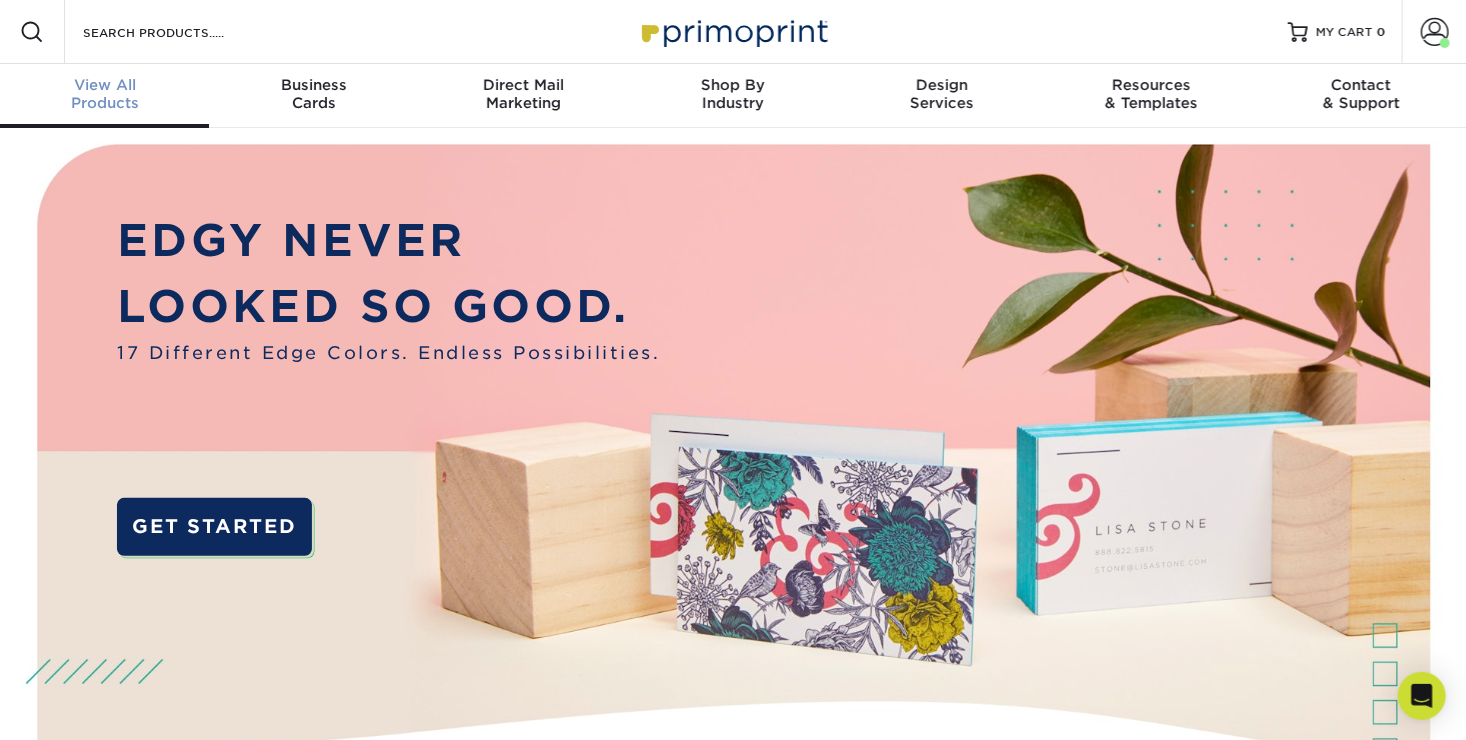 scroll, scrollTop: 1, scrollLeft: 0, axis: vertical 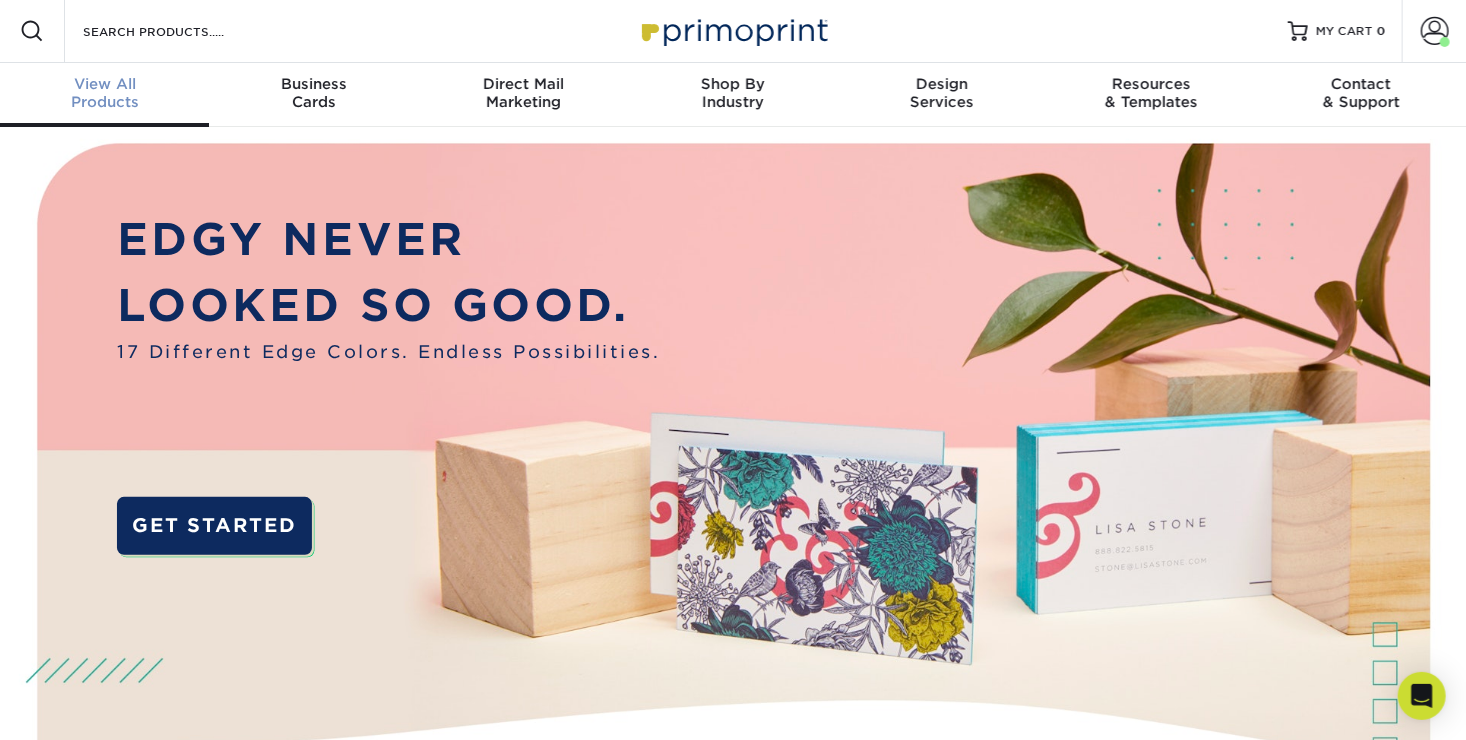 click on "View All" at bounding box center [104, 84] 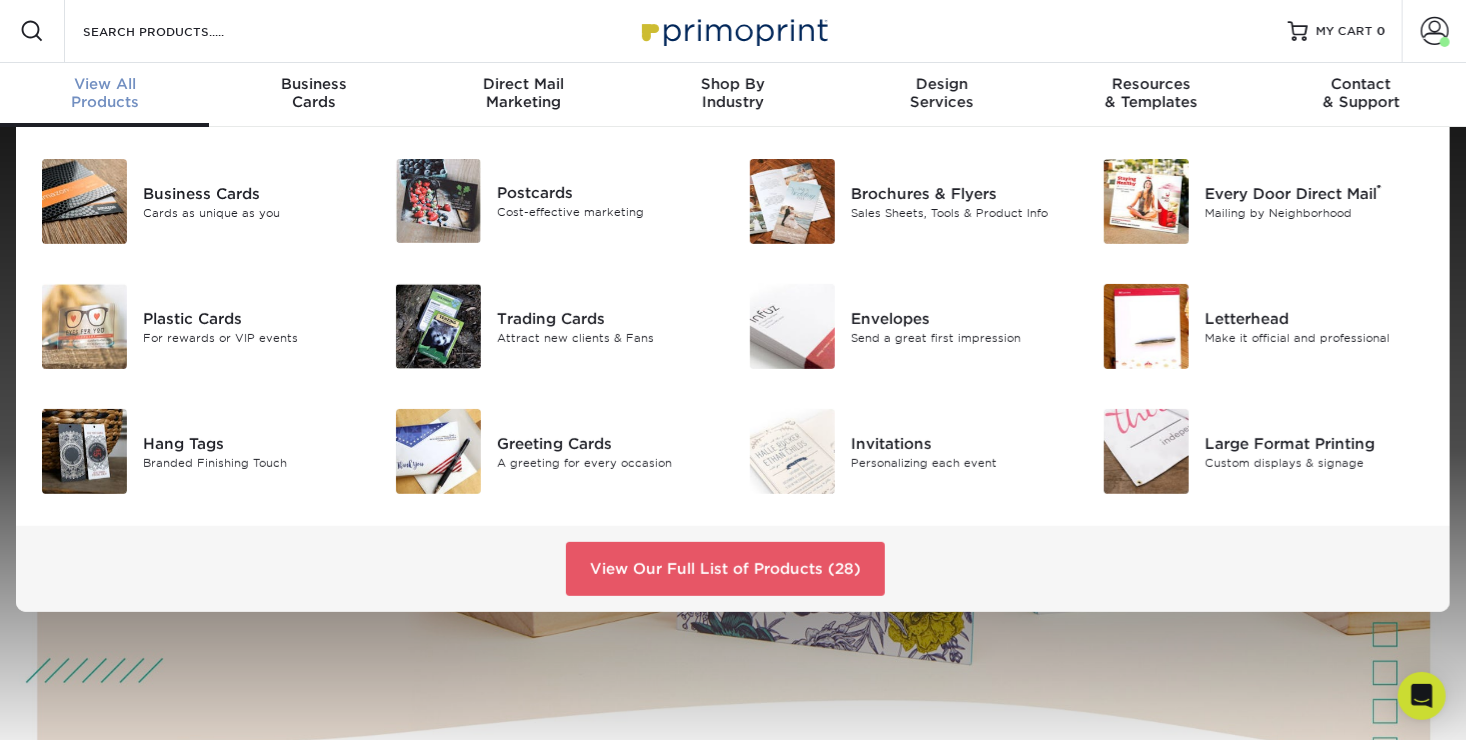 scroll, scrollTop: 2, scrollLeft: 0, axis: vertical 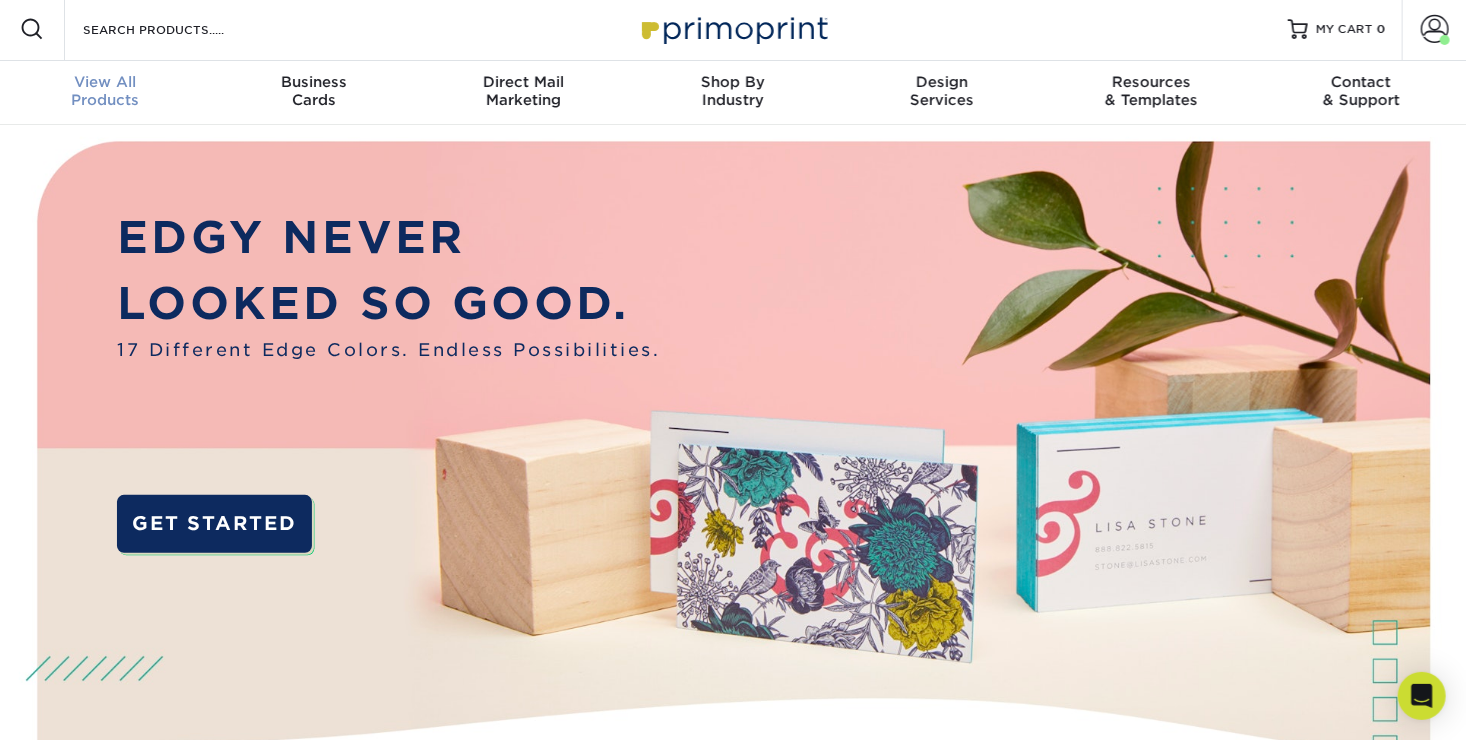 click on "View All" at bounding box center (104, 82) 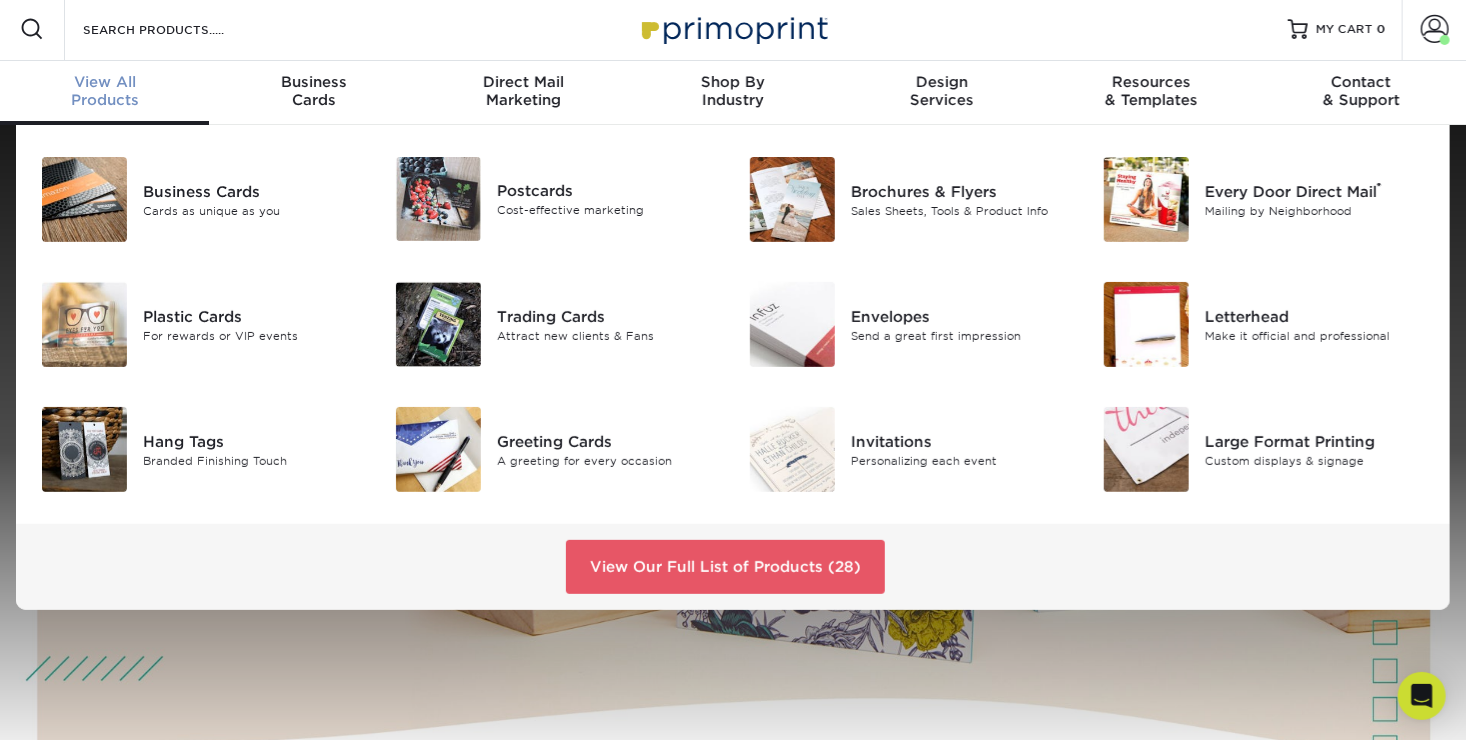 click on "View All" at bounding box center (104, 82) 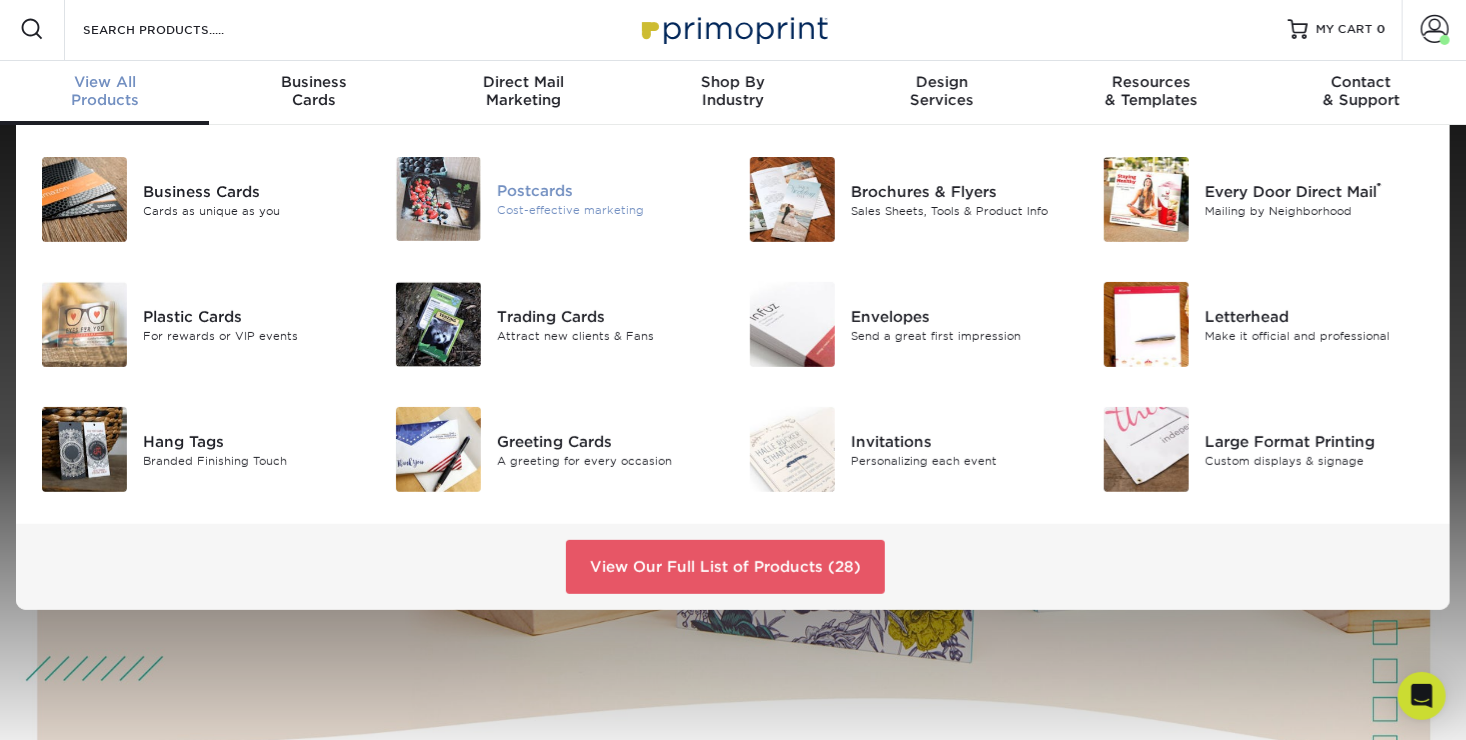 click on "Postcards" at bounding box center (607, 191) 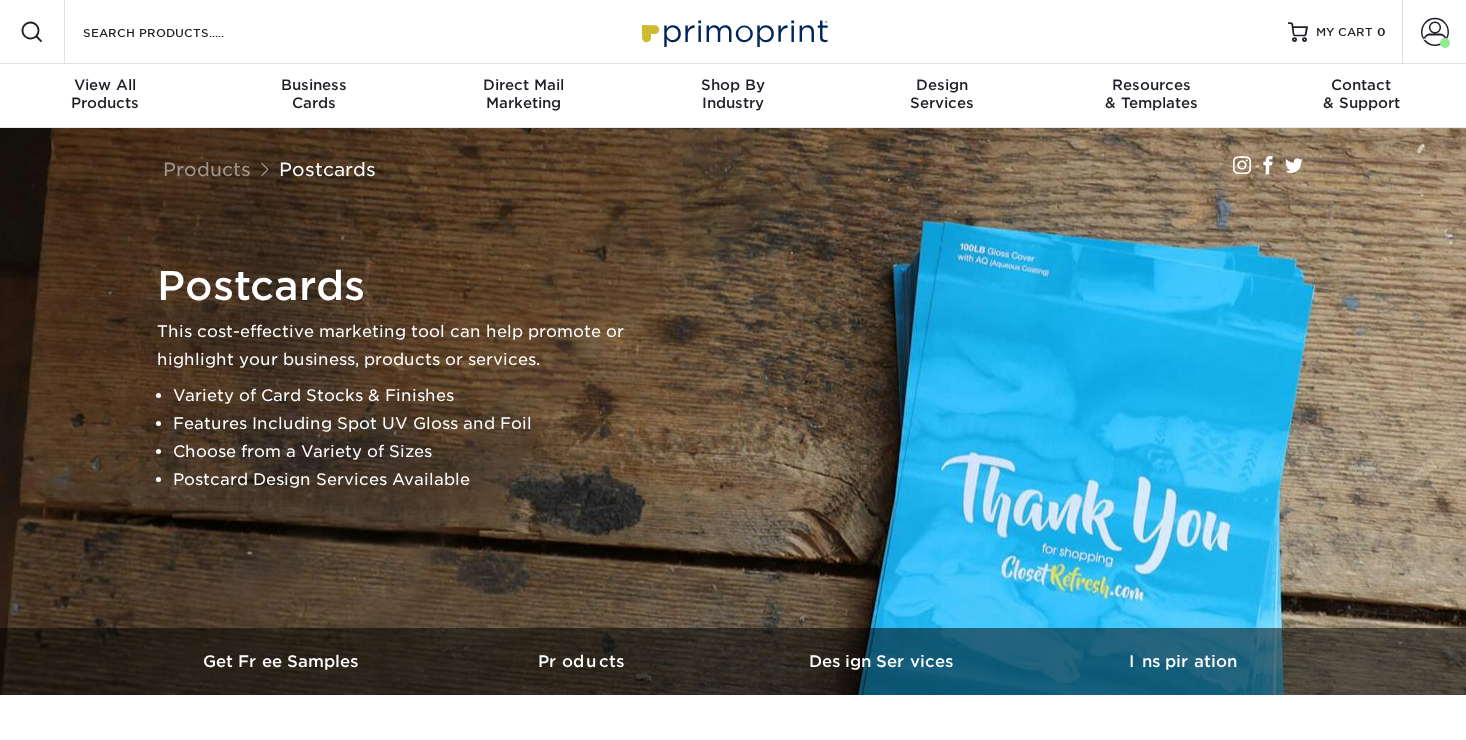 scroll, scrollTop: 0, scrollLeft: 0, axis: both 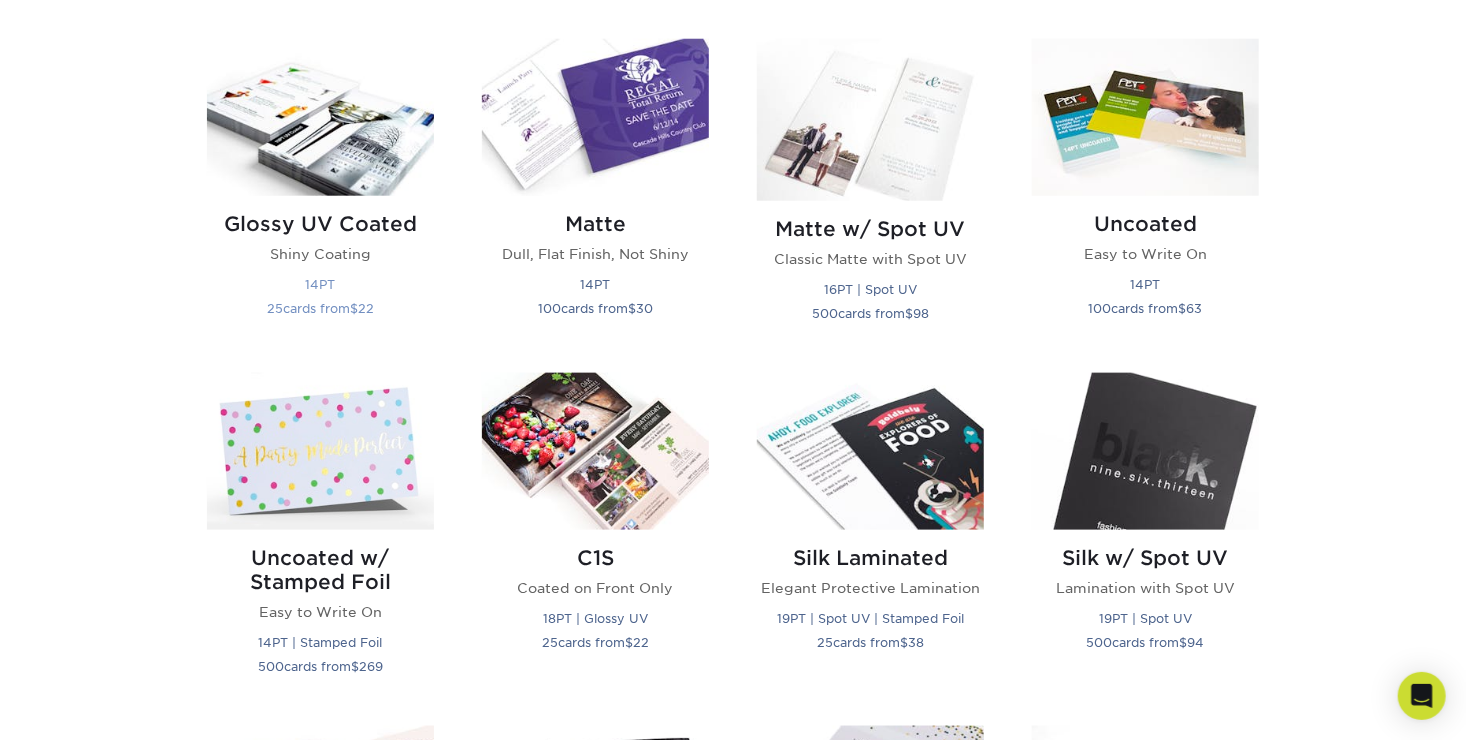 click at bounding box center (320, 117) 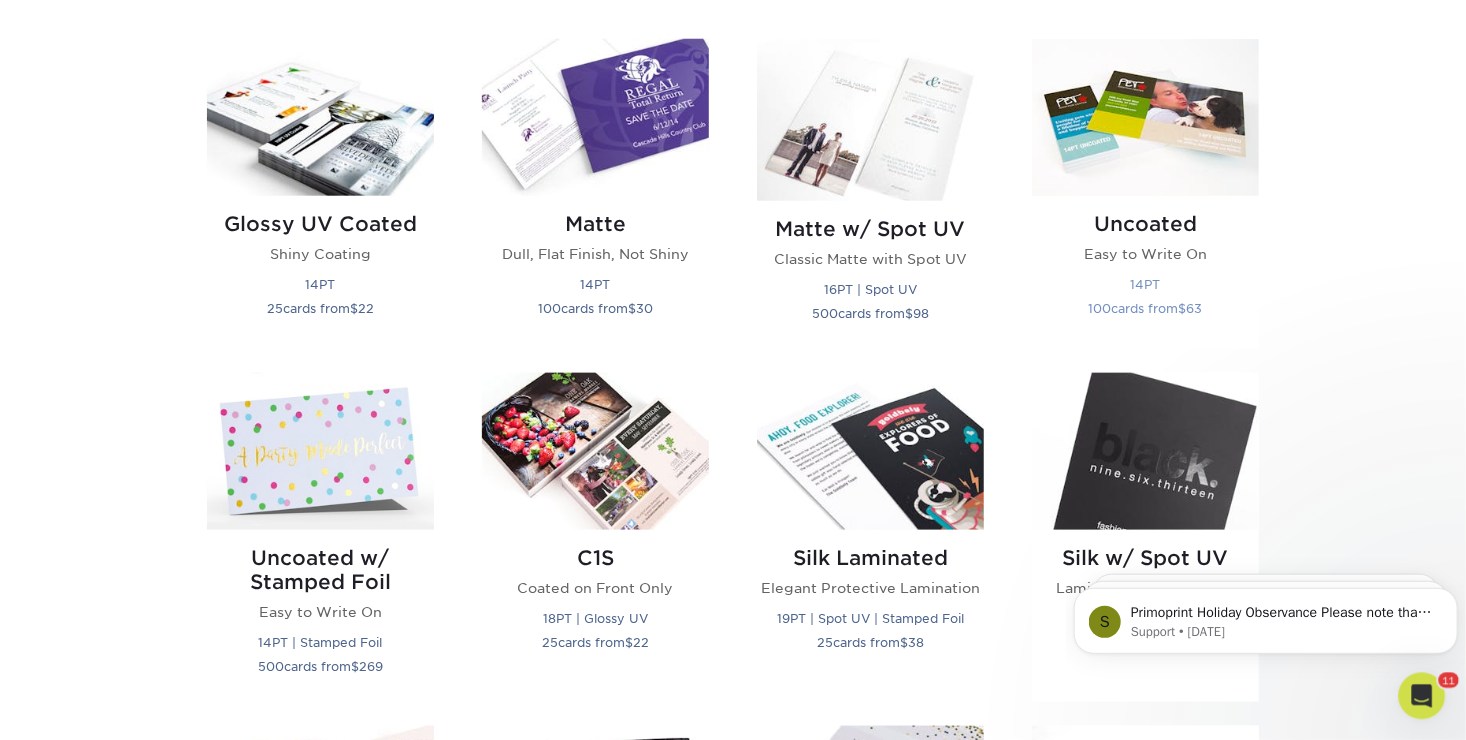 scroll, scrollTop: 0, scrollLeft: 0, axis: both 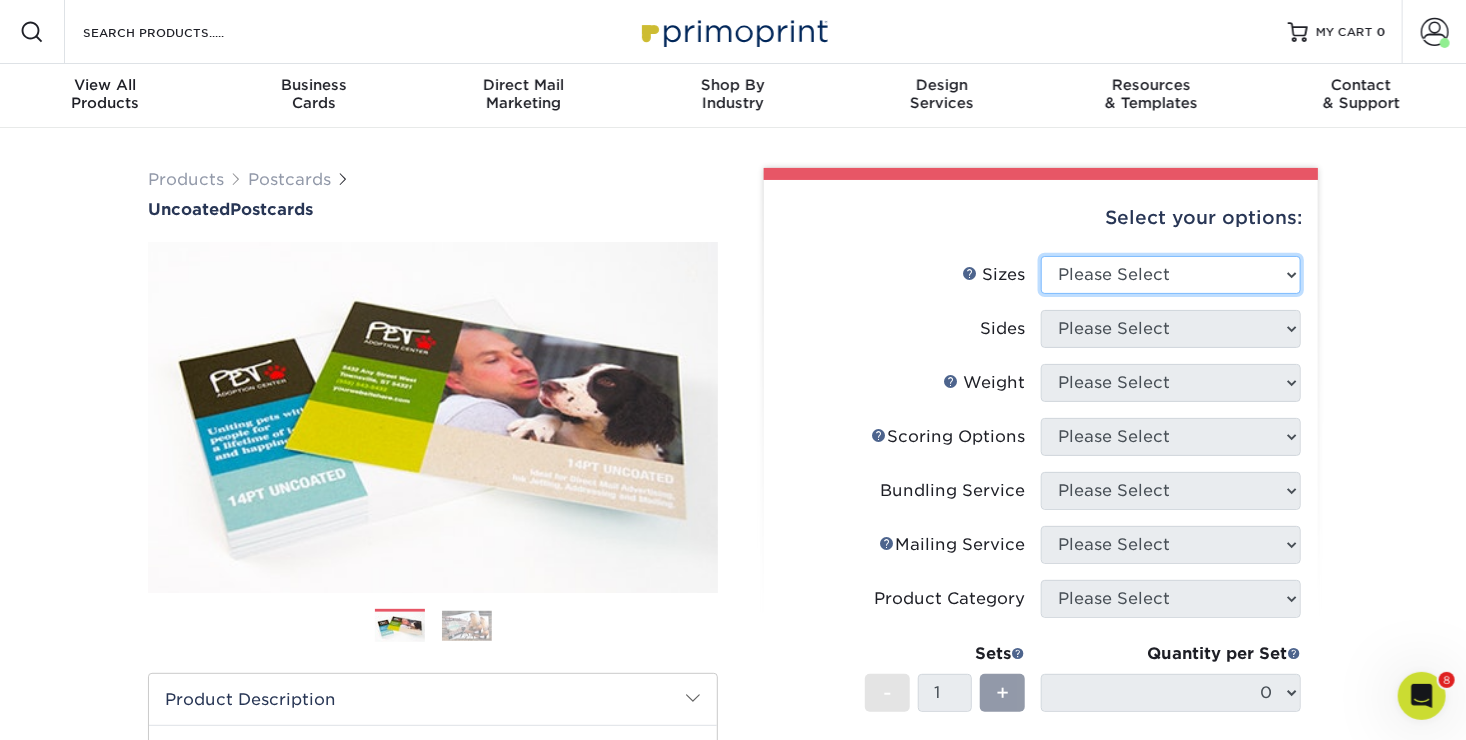 click on "Please Select
1.5" x 7"
2" x 8"
2.12" x 5.5"
2.75" x 4.25"
2.75" x 8.5"
3" x 4"
3.5" x 3.5"
3.5" x 8.5"
4" x 4"" at bounding box center (1171, 275) 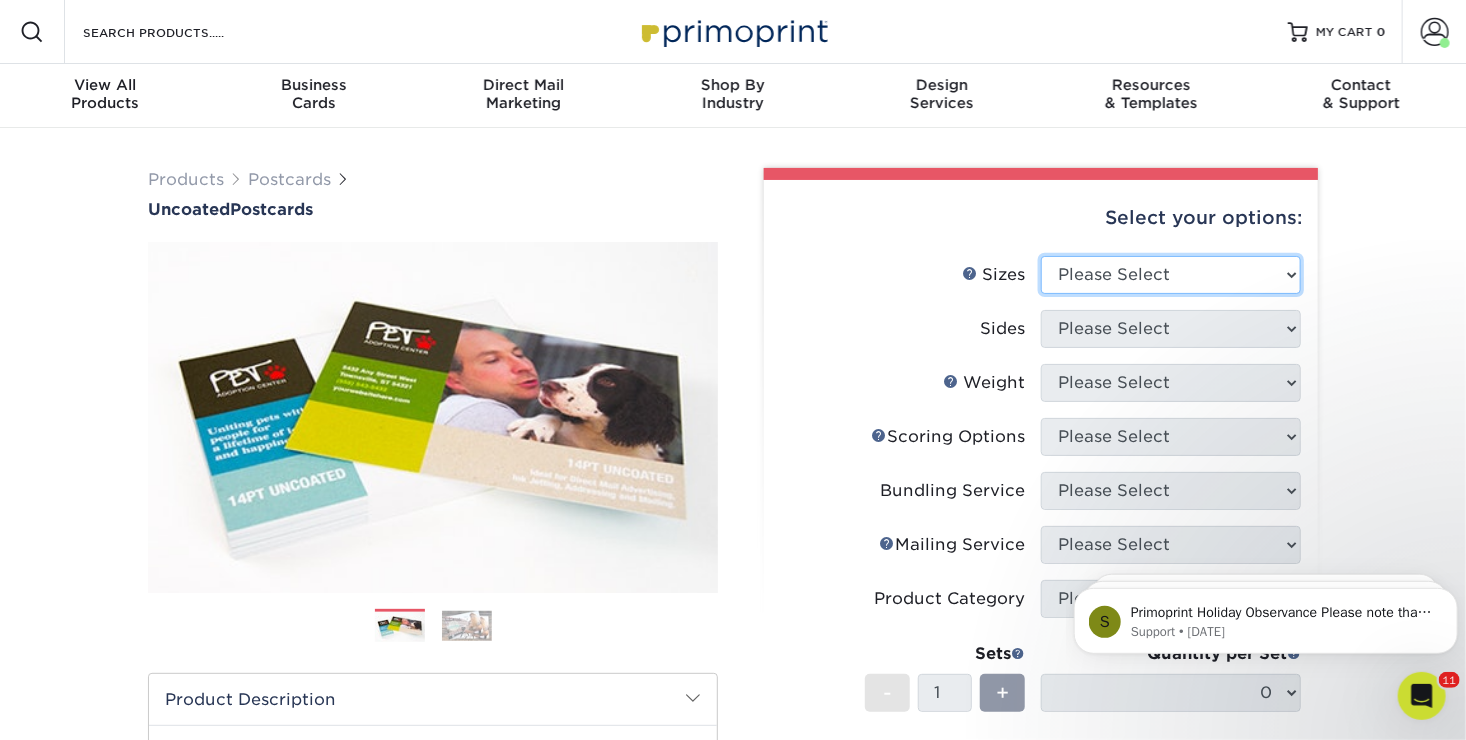 scroll, scrollTop: 0, scrollLeft: 0, axis: both 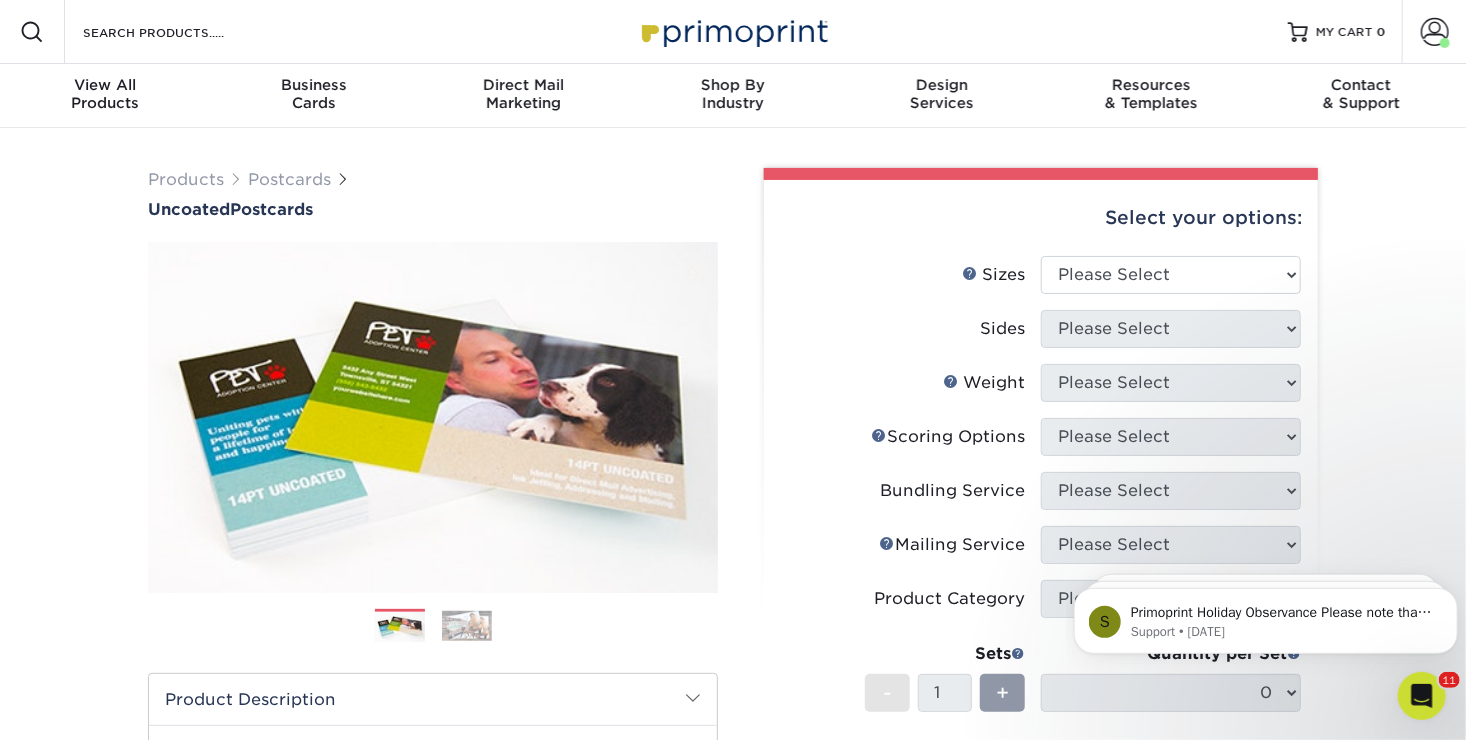 click on "Products
Postcards
Uncoated  Postcards" at bounding box center (433, 193) 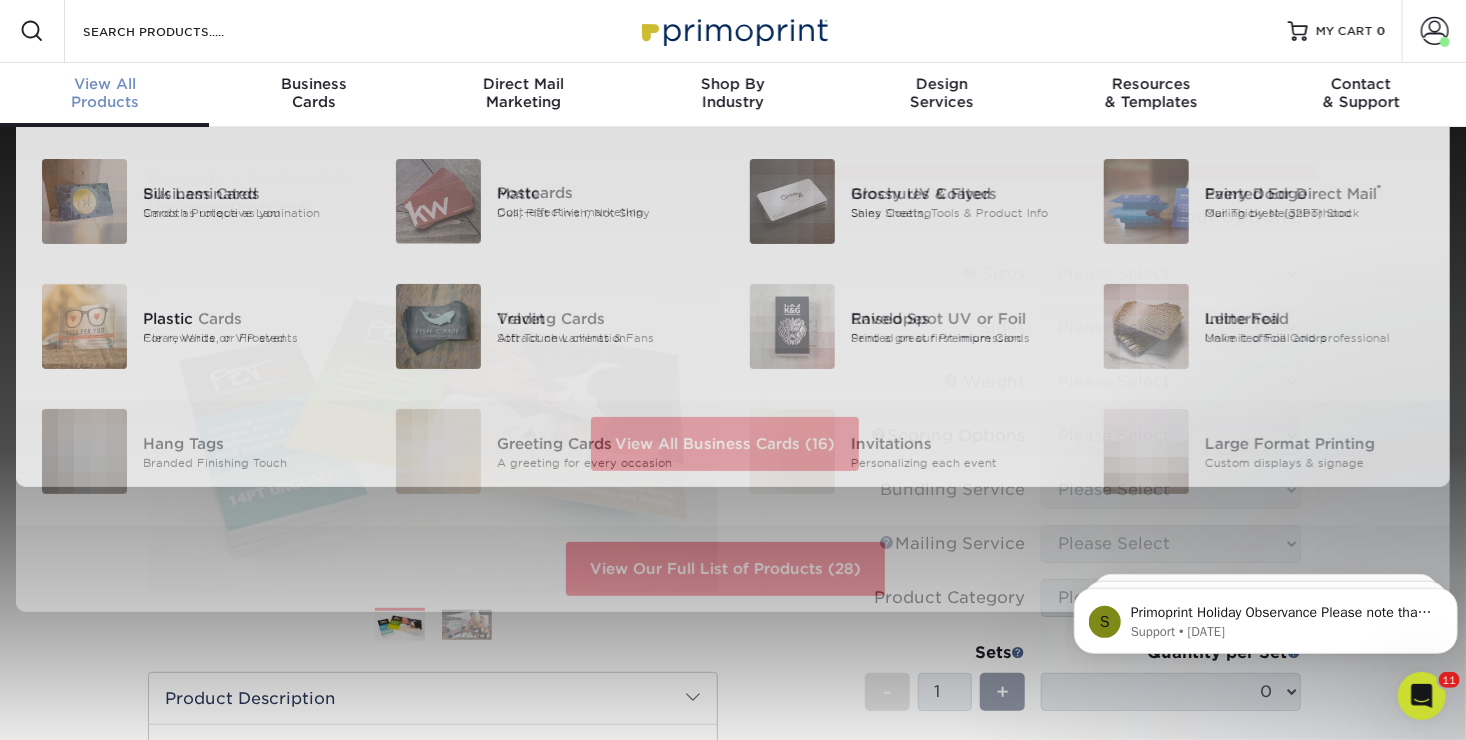 scroll, scrollTop: 2, scrollLeft: 0, axis: vertical 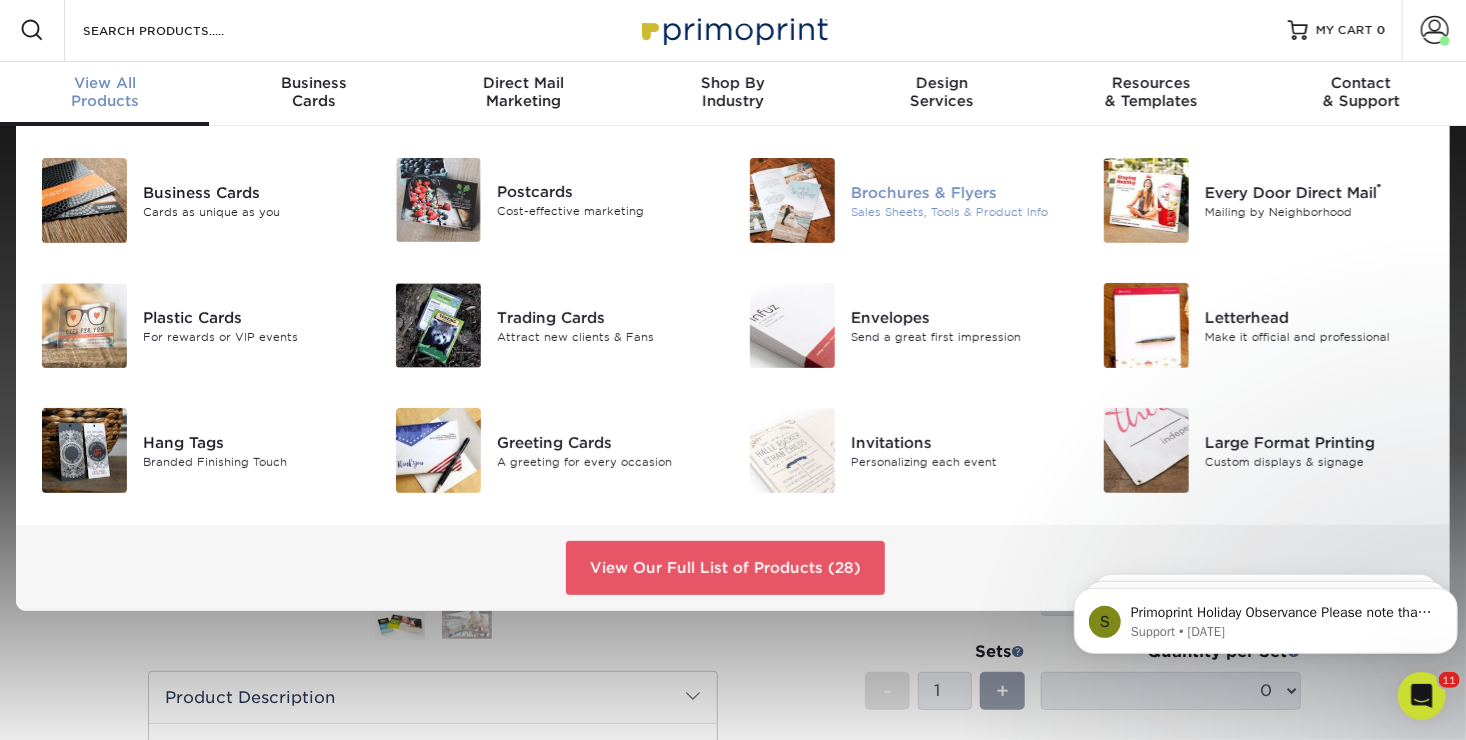 click at bounding box center (792, 200) 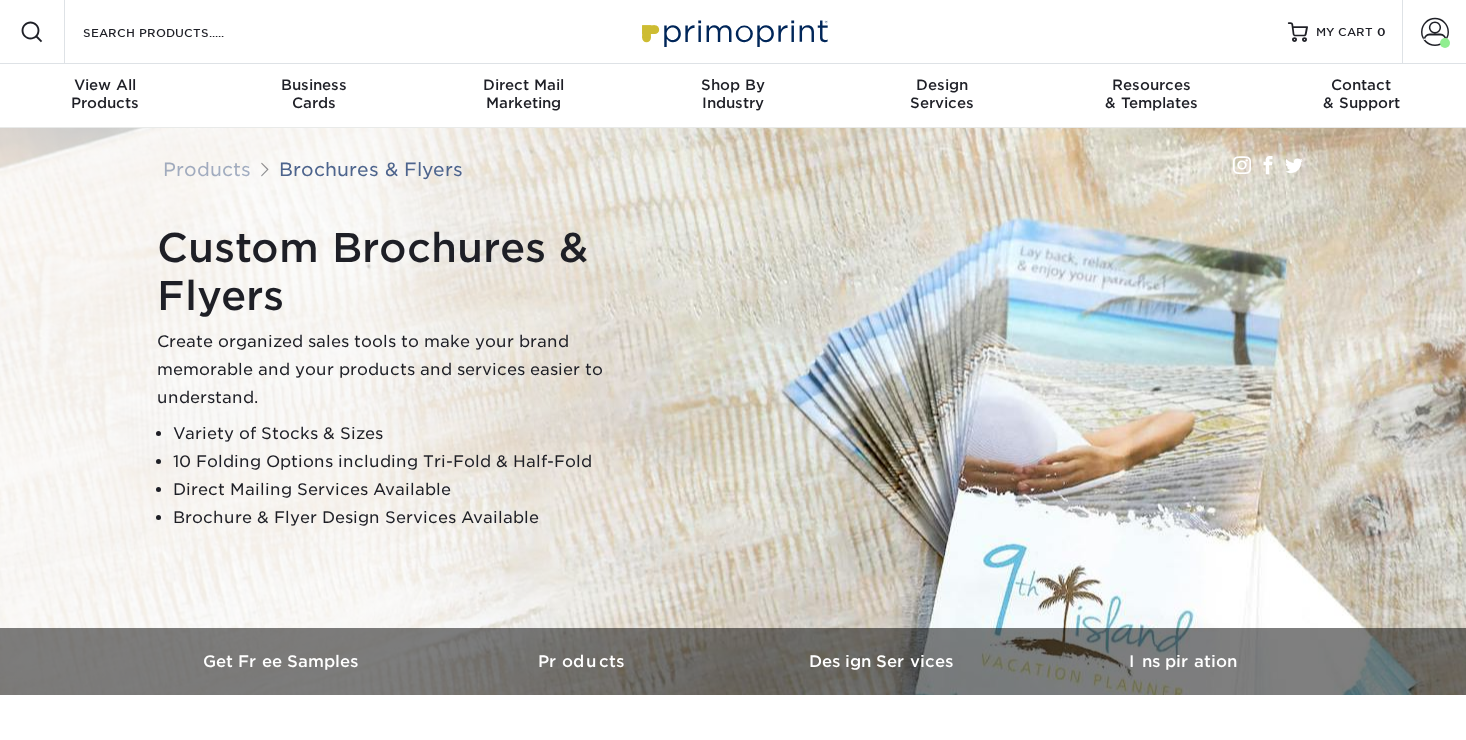 scroll, scrollTop: 0, scrollLeft: 0, axis: both 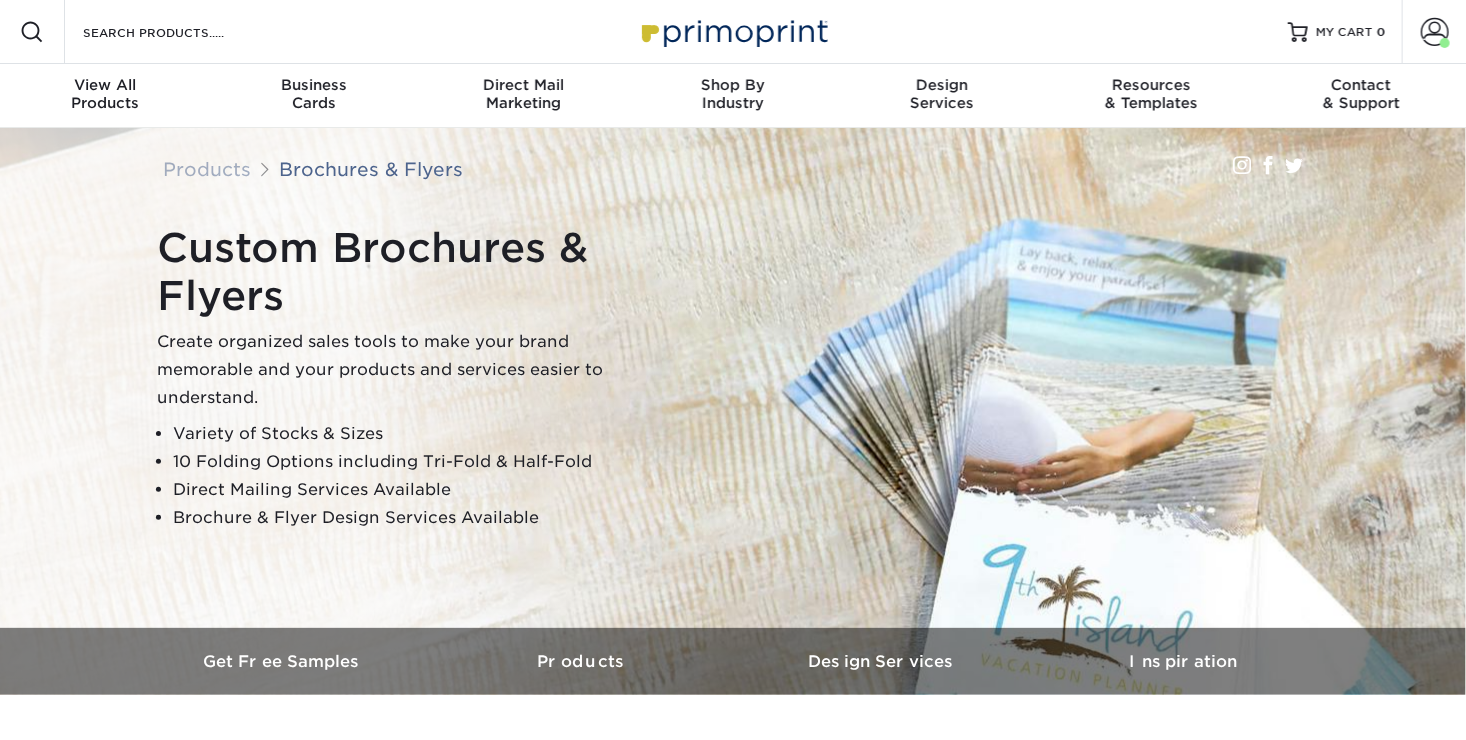 drag, startPoint x: 0, startPoint y: 0, endPoint x: 841, endPoint y: 212, distance: 867.3091 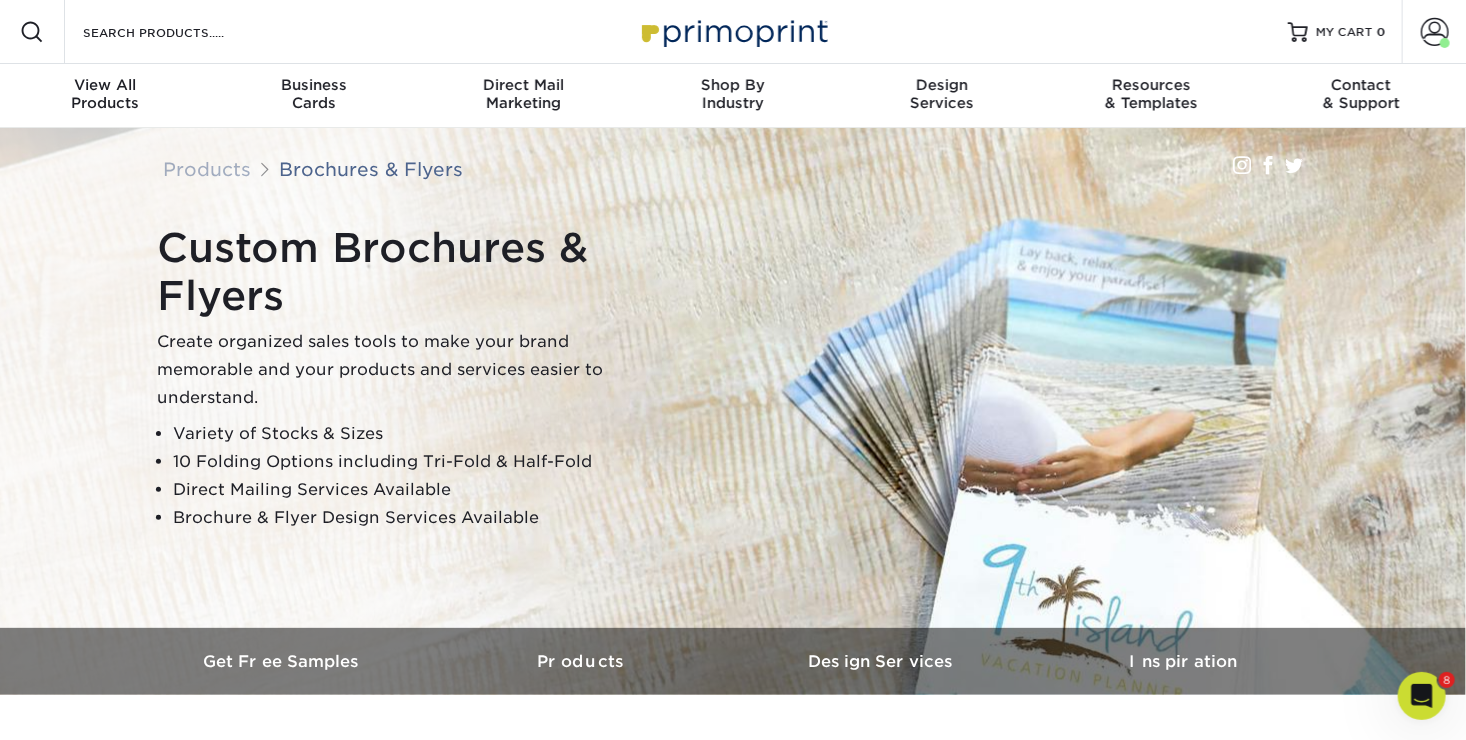 scroll, scrollTop: 0, scrollLeft: 0, axis: both 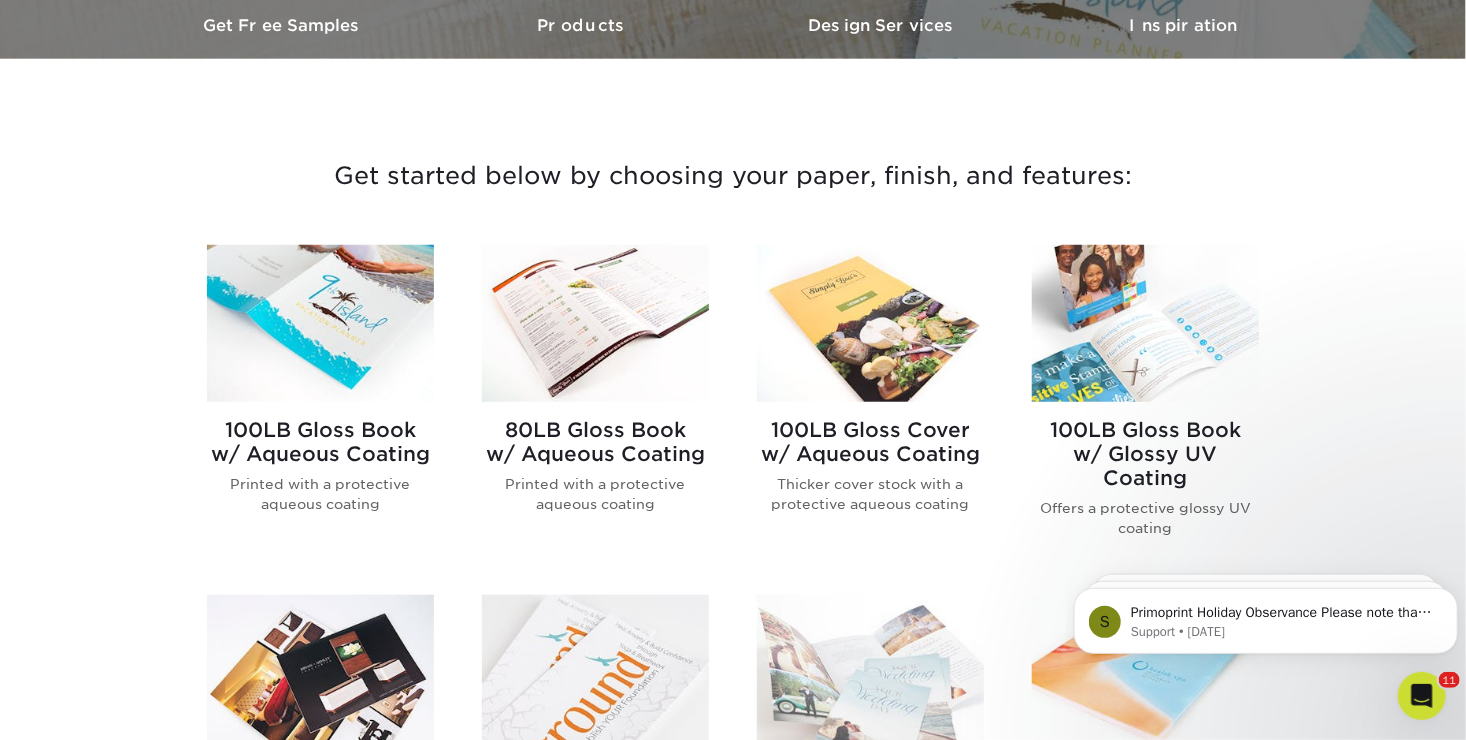 click at bounding box center [320, 323] 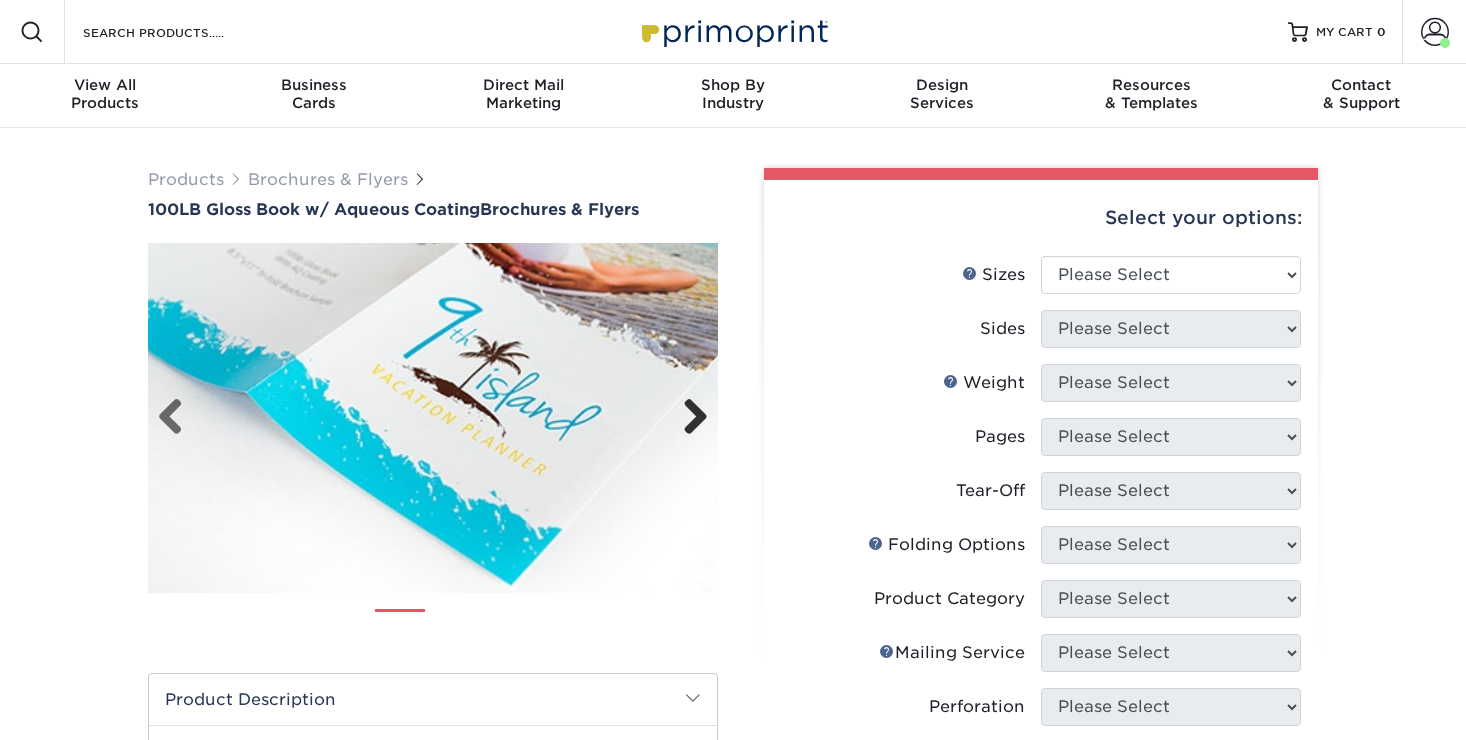 scroll, scrollTop: 0, scrollLeft: 0, axis: both 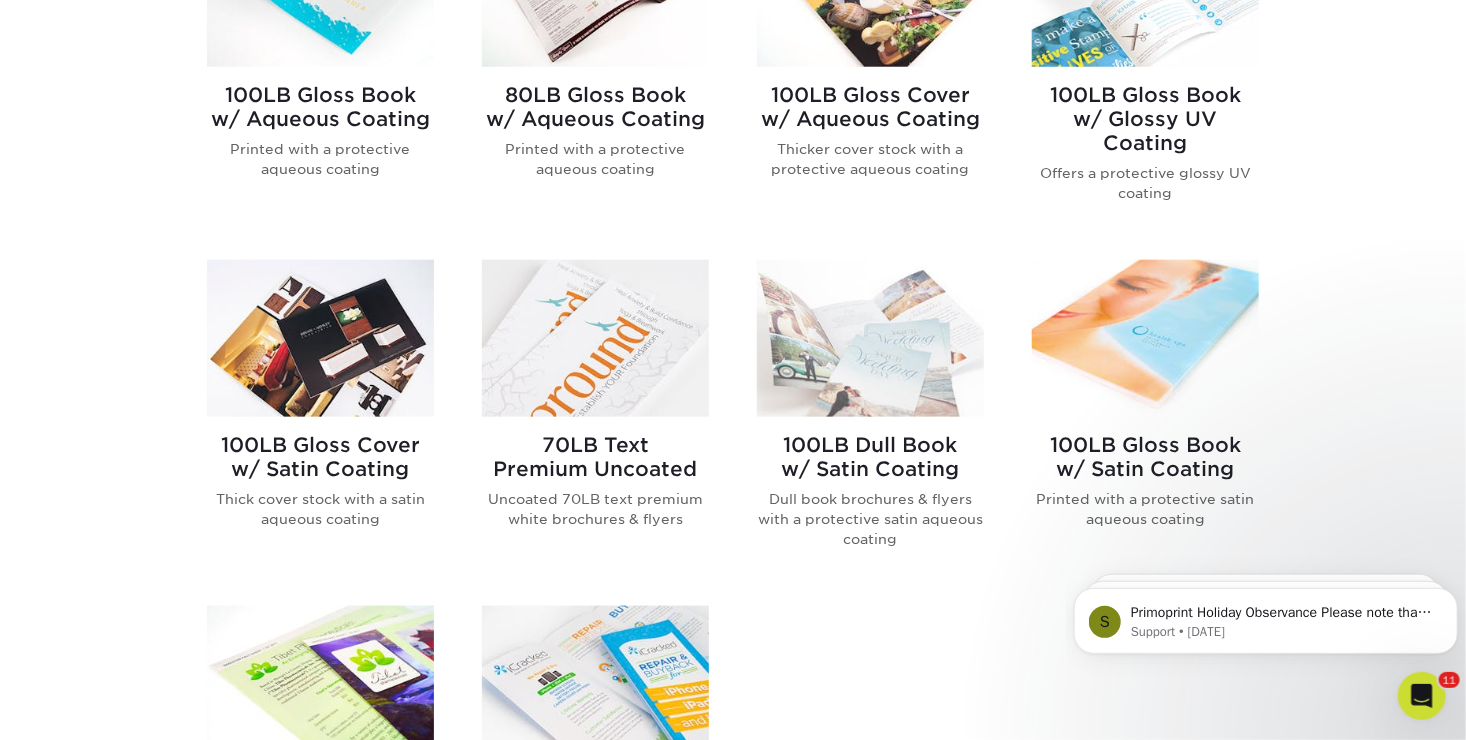 click on "100LB Dull Book w/ Satin Coating
Dull book brochures & flyers with a protective satin aqueous coating" at bounding box center [870, 421] 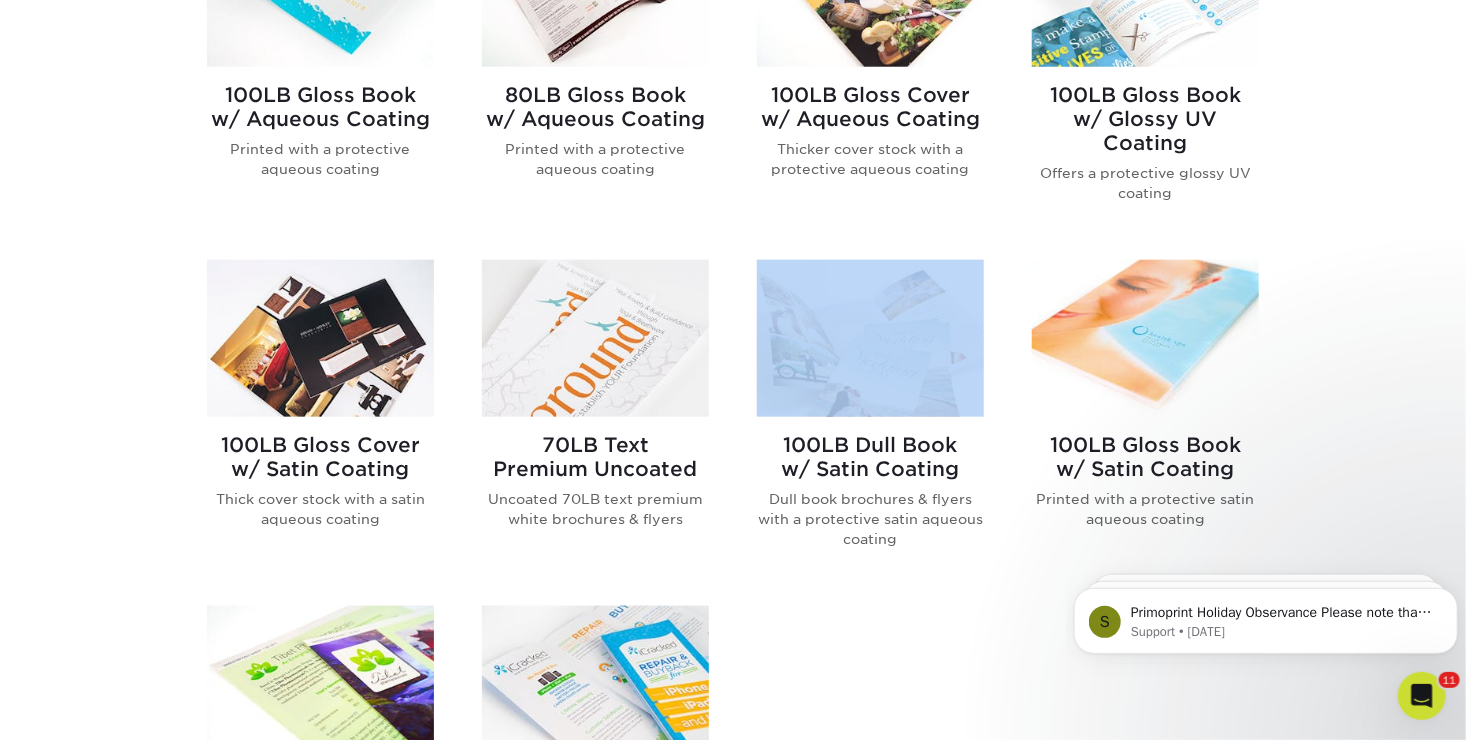 click on "100LB Dull Book w/ Satin Coating
Dull book brochures & flyers with a protective satin aqueous coating" at bounding box center (870, 421) 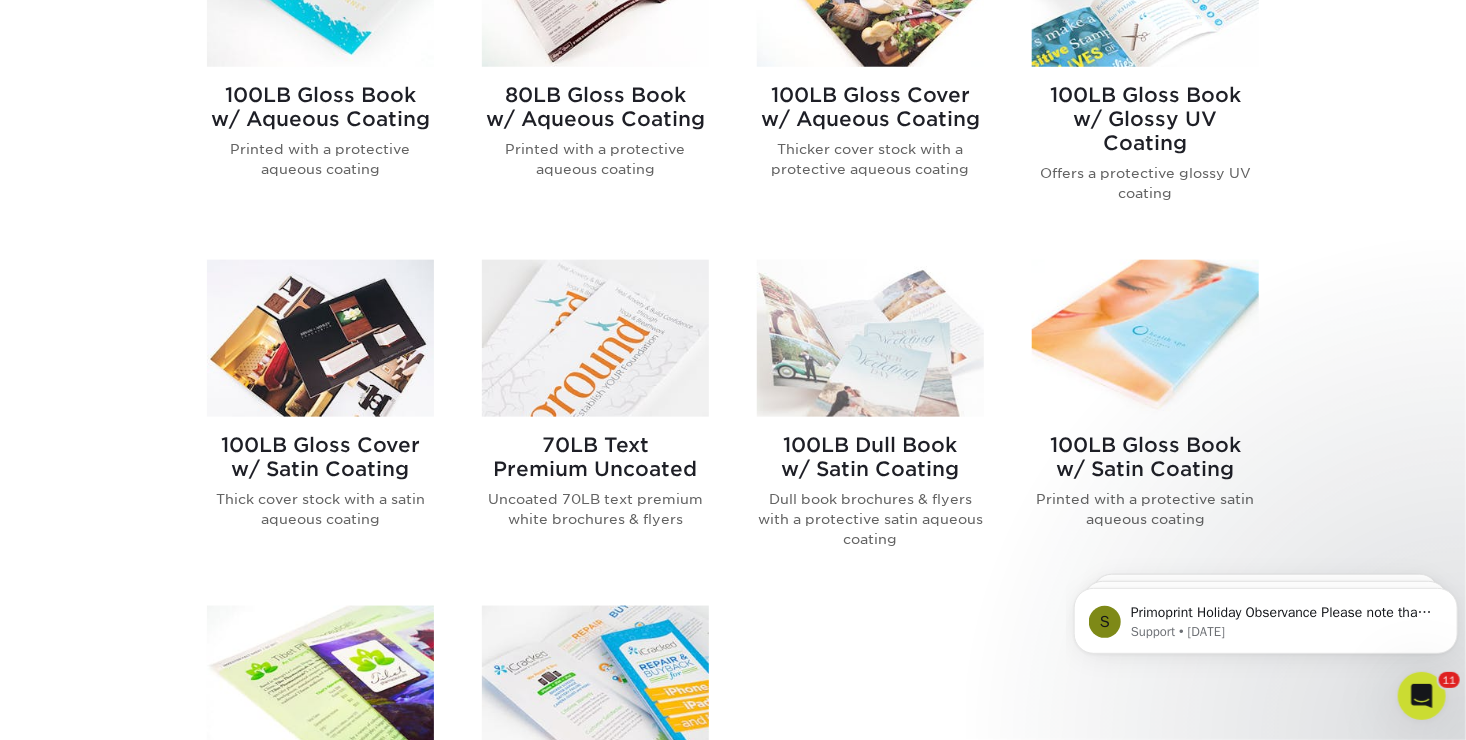 click on "100LB Dull Book w/ Satin Coating
Dull book brochures & flyers with a protective satin aqueous coating" at bounding box center [870, 421] 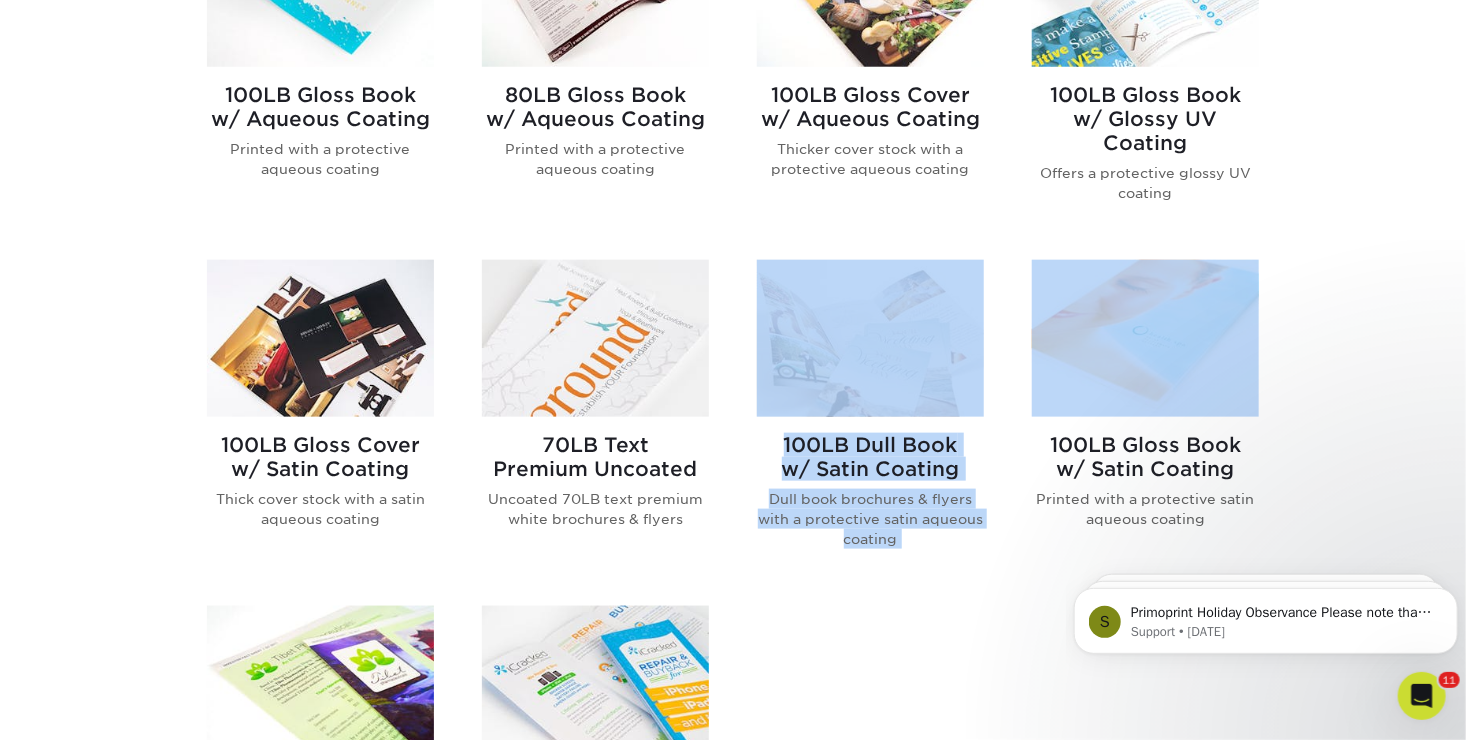 drag, startPoint x: 1002, startPoint y: 402, endPoint x: 1021, endPoint y: 299, distance: 104.73777 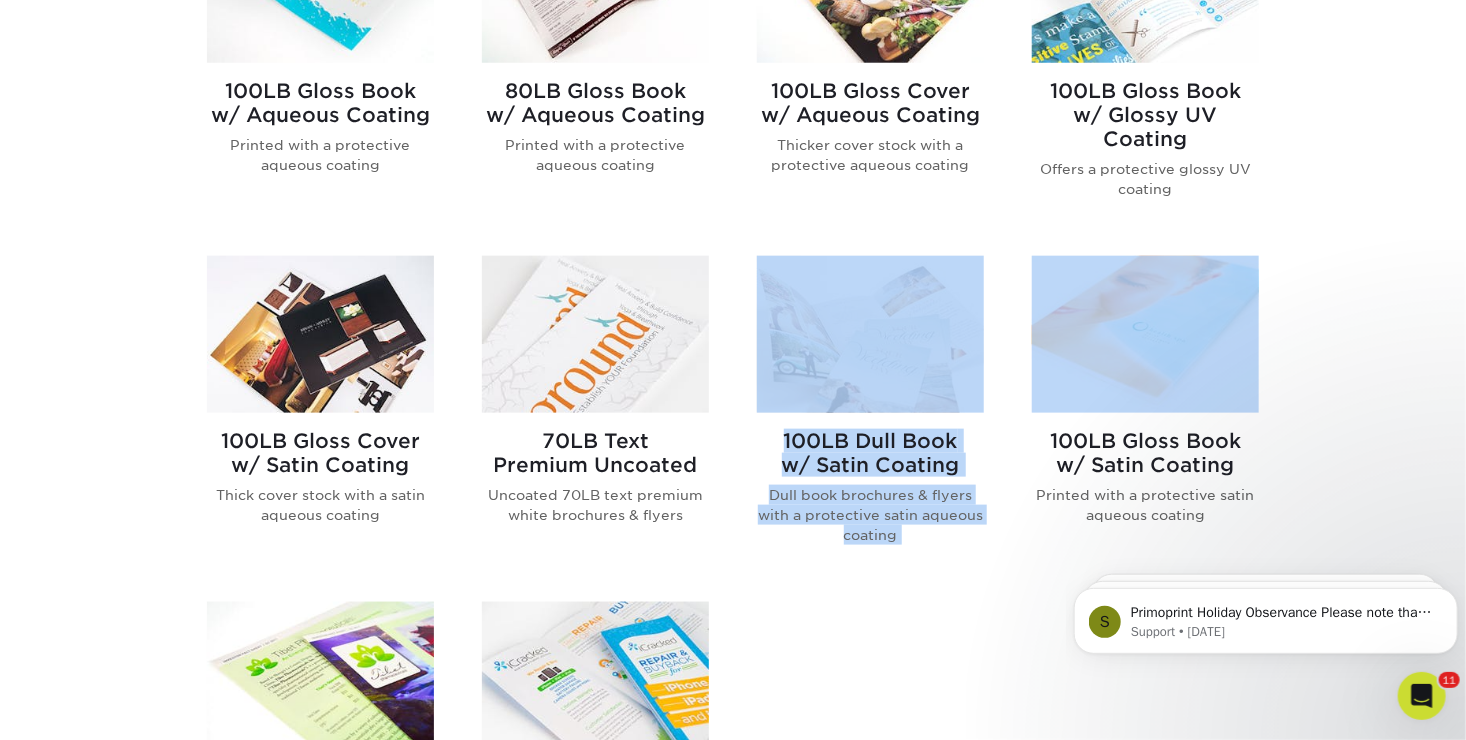 scroll, scrollTop: 845, scrollLeft: 0, axis: vertical 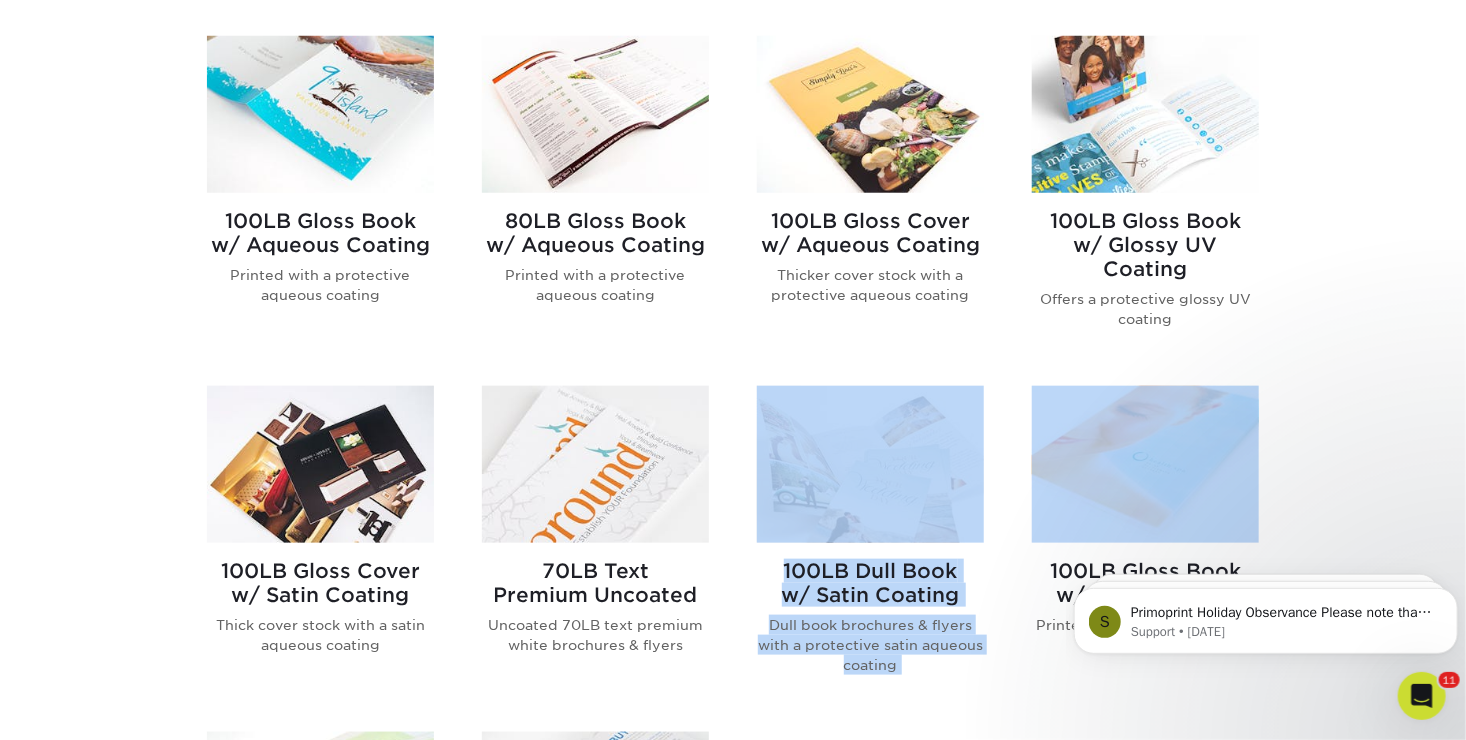 click on "Thicker cover stock with a protective aqueous coating" at bounding box center [870, 285] 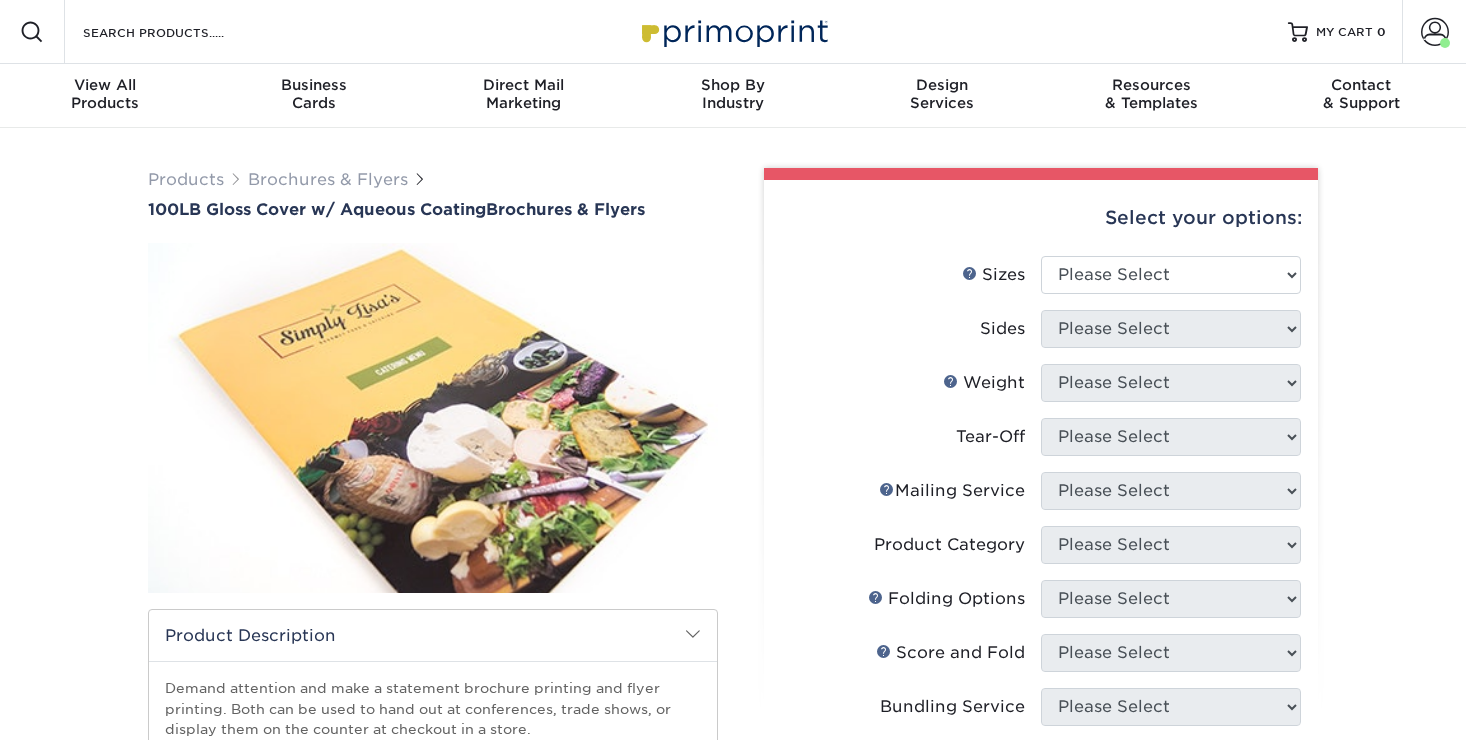 scroll, scrollTop: 0, scrollLeft: 0, axis: both 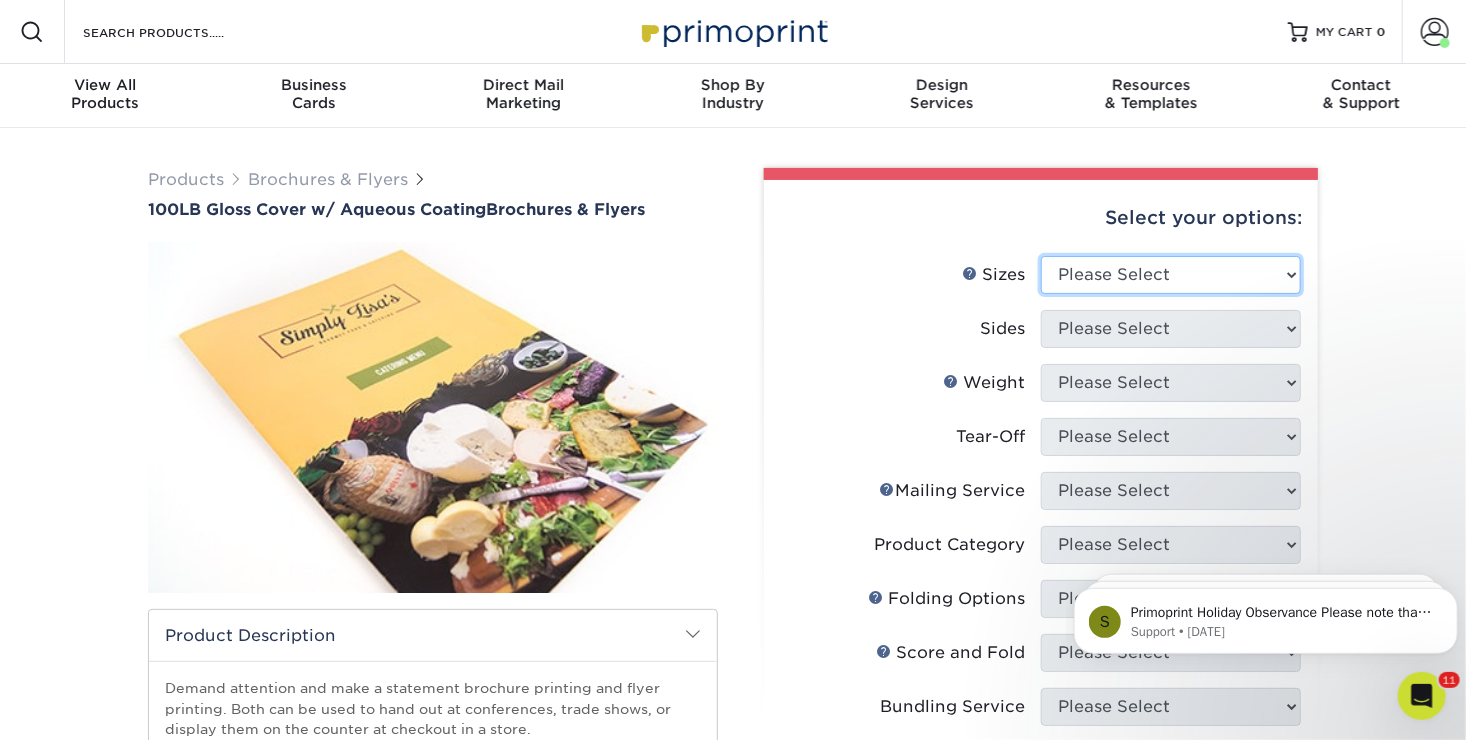 click on "Please Select
3.5" x 8.5"
3.5" x 11"
3.67" x 8.5"
4" x 8.5"
4" x 11"
4" x 12"
4.25" x 11"
4.25" x 12"
5.5" x 17"" at bounding box center (1171, 275) 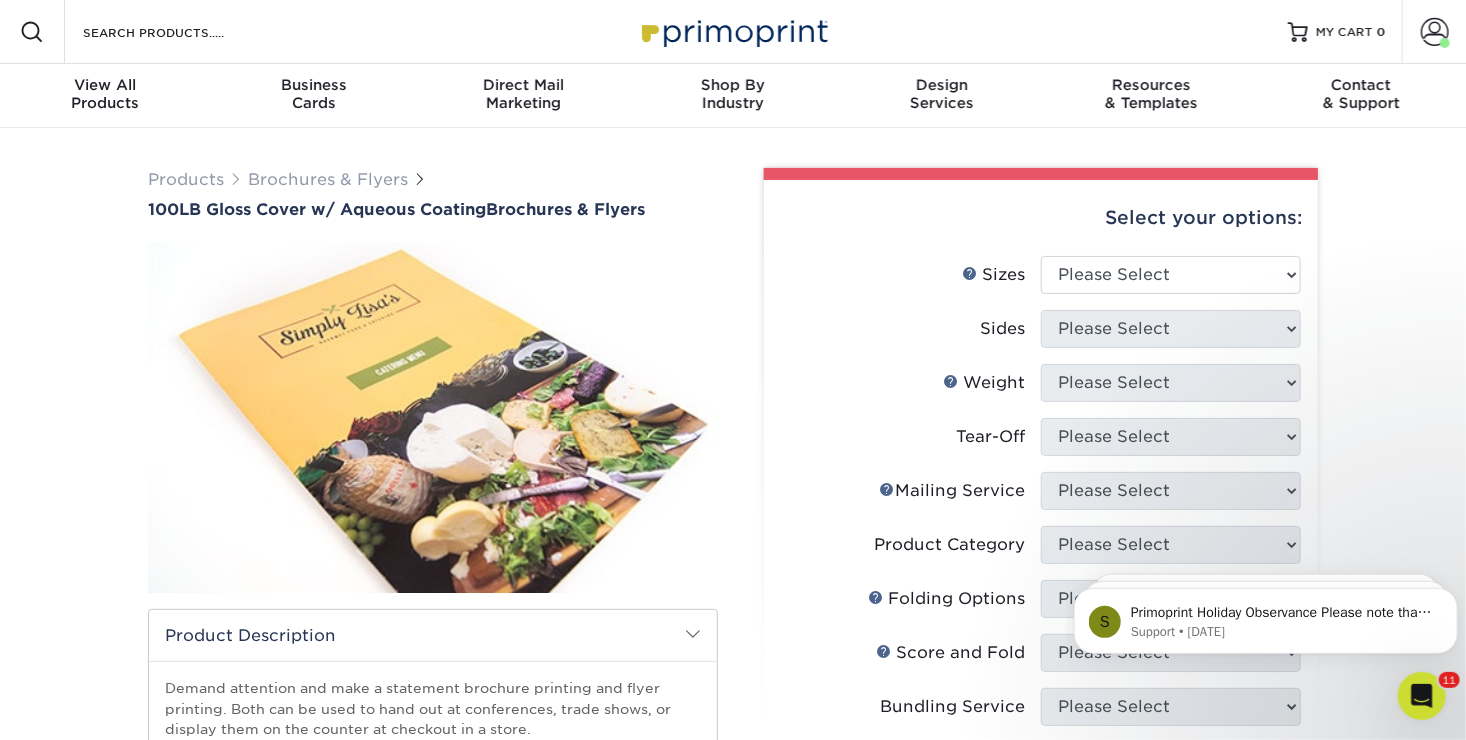 click on "Select your options:" at bounding box center [1041, 218] 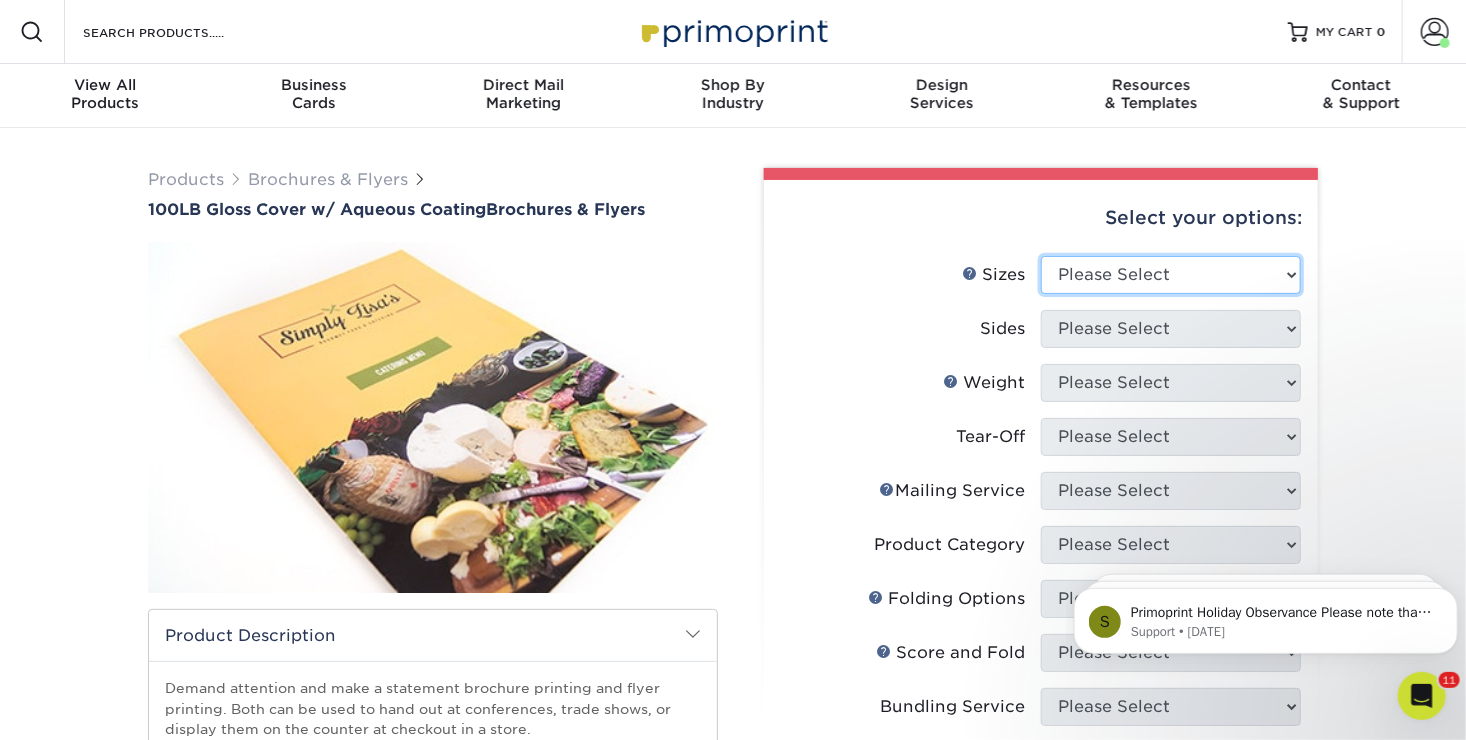 click on "Please Select
3.5" x 8.5"
3.5" x 11"
3.67" x 8.5"
4" x 8.5"
4" x 11"
4" x 12"
4.25" x 11"
4.25" x 12"
5.5" x 17"" at bounding box center (1171, 275) 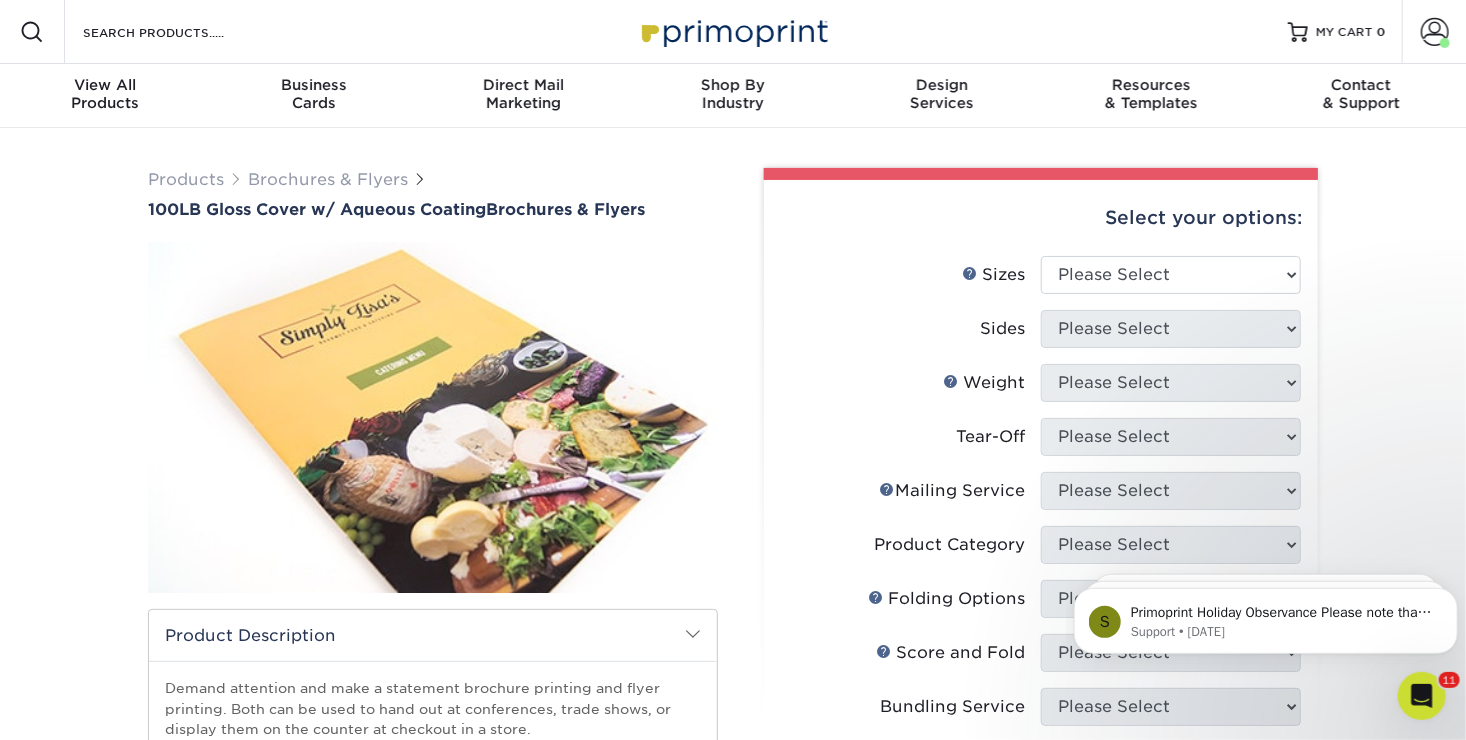click on "Select your options:" at bounding box center [1041, 218] 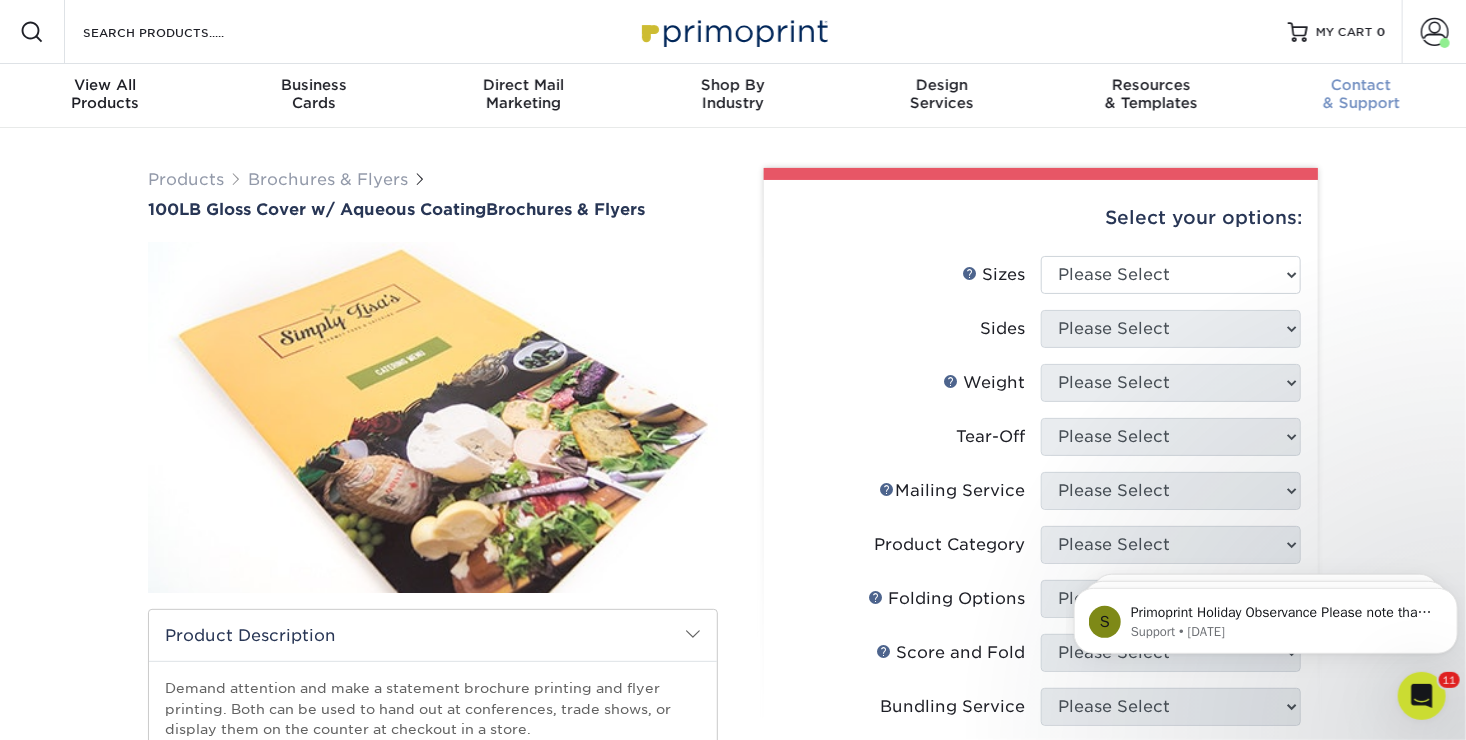 click on "Contact" at bounding box center (1361, 85) 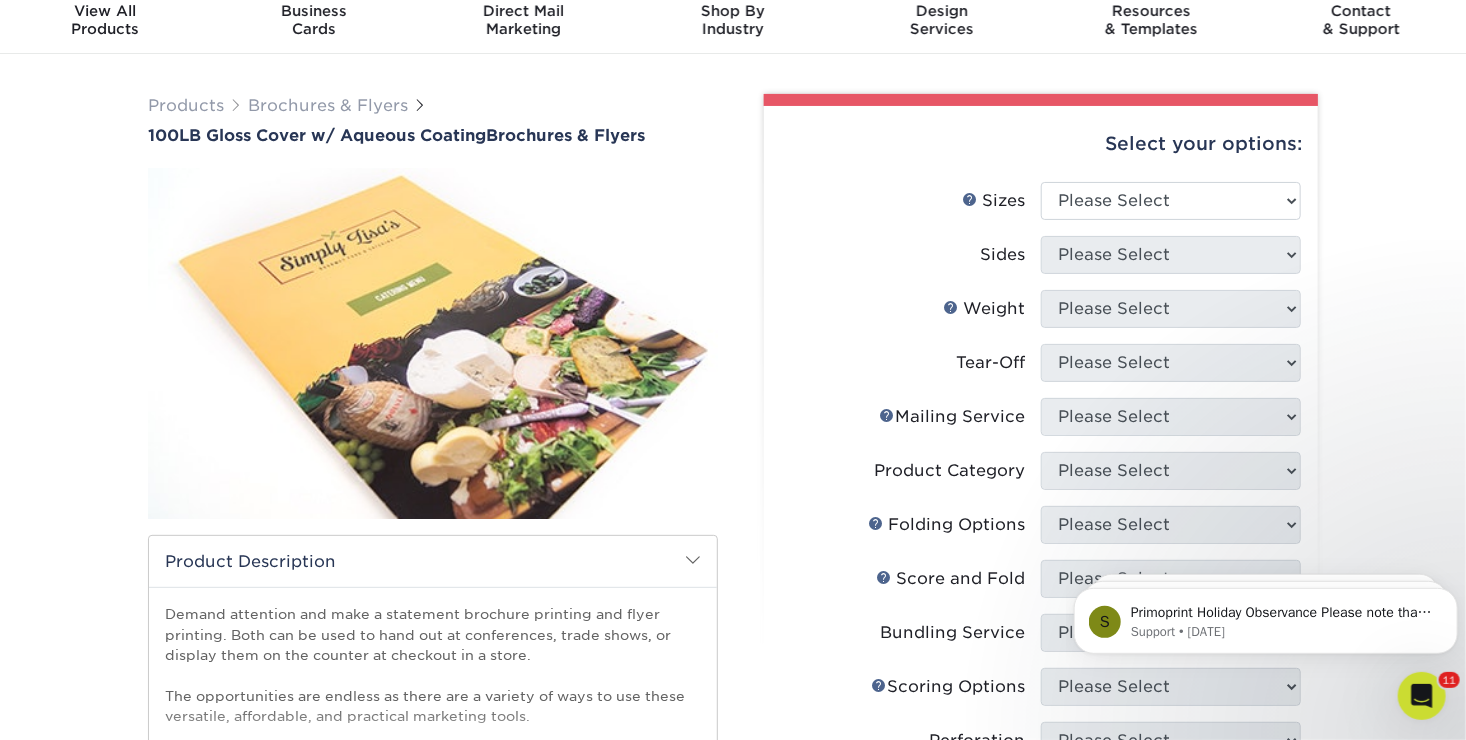 scroll, scrollTop: 75, scrollLeft: 0, axis: vertical 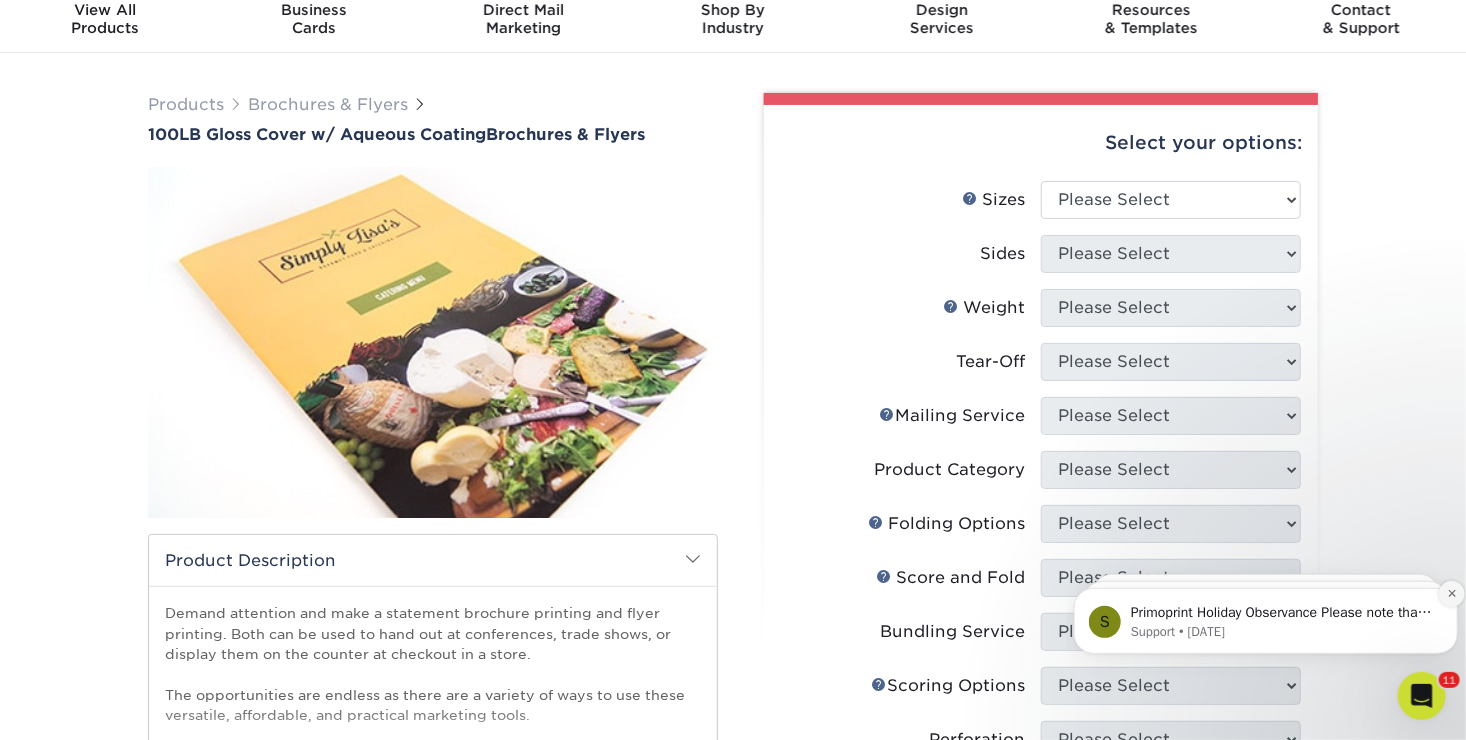 click at bounding box center (1451, 593) 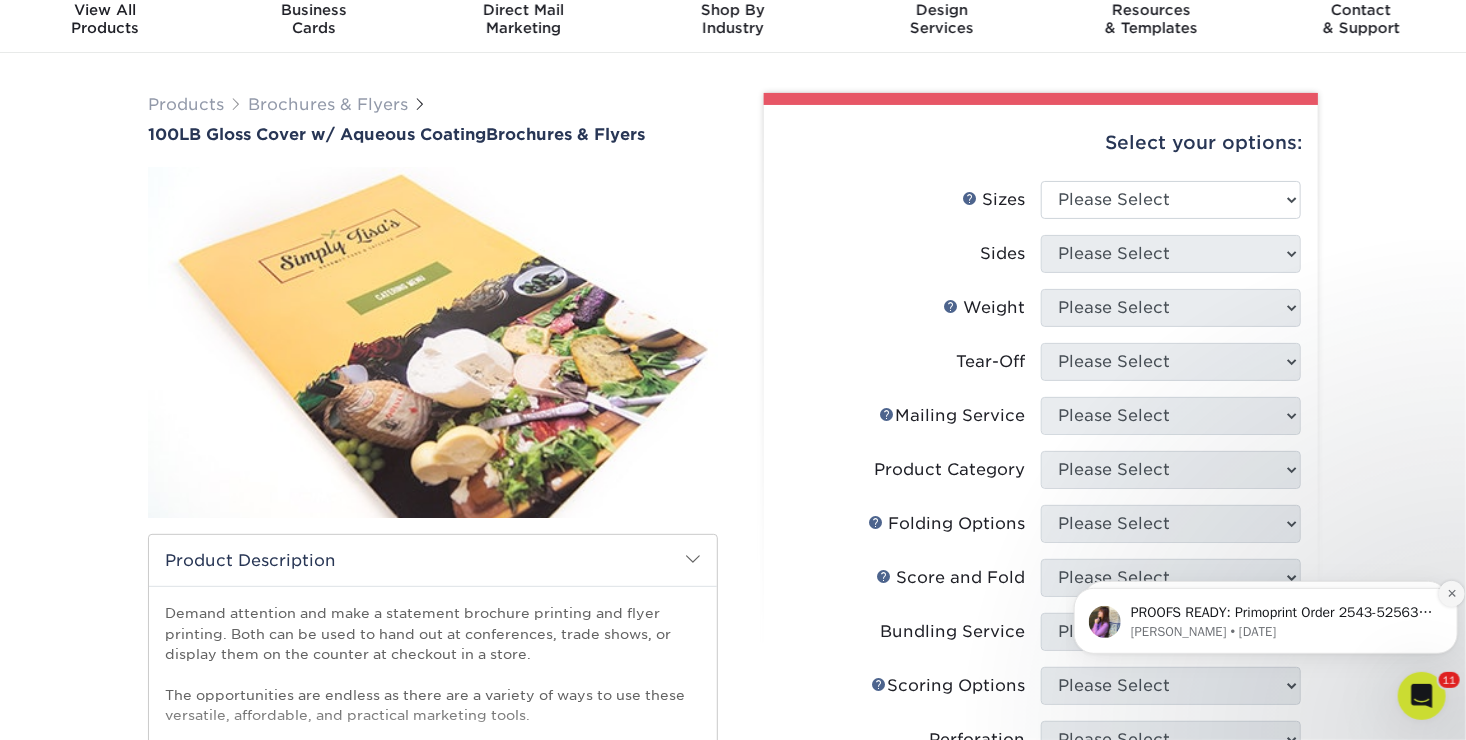 click 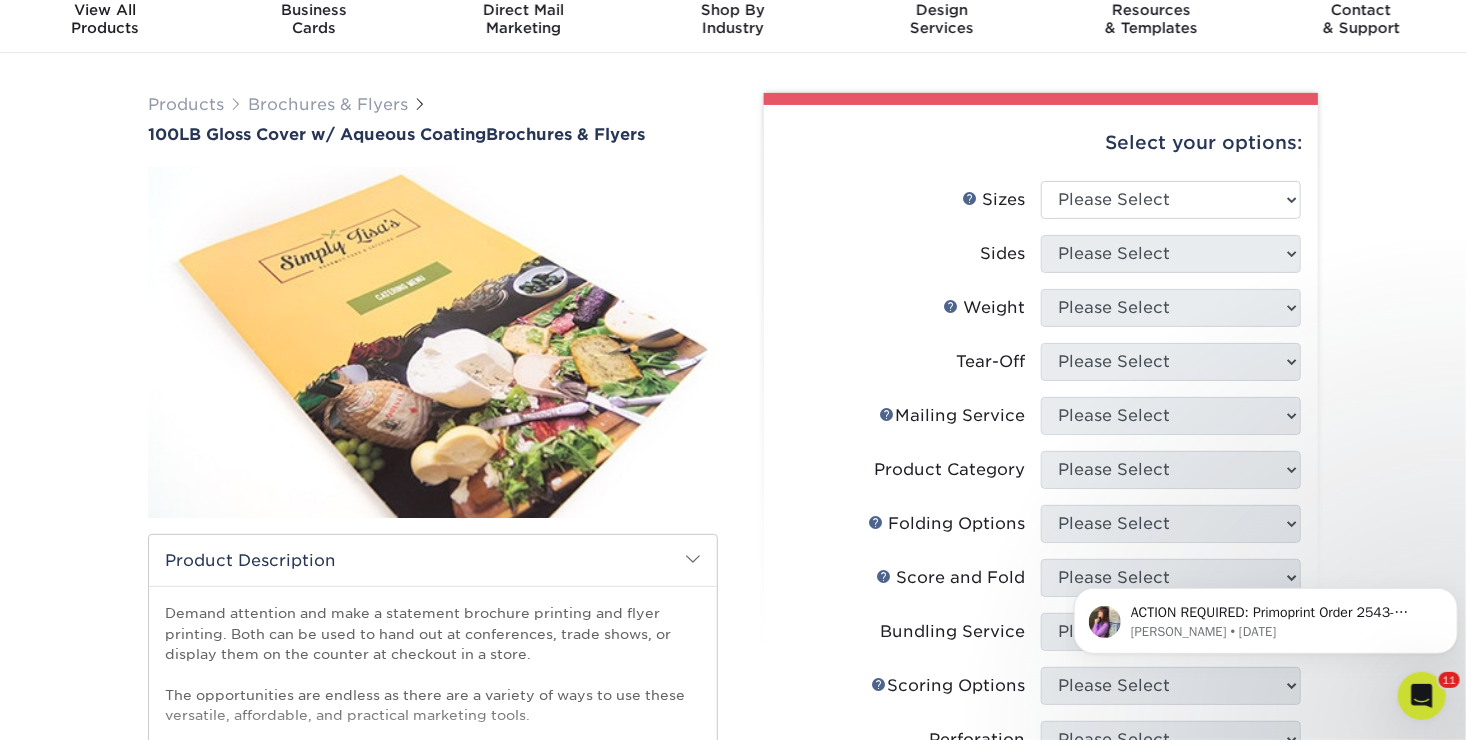 click 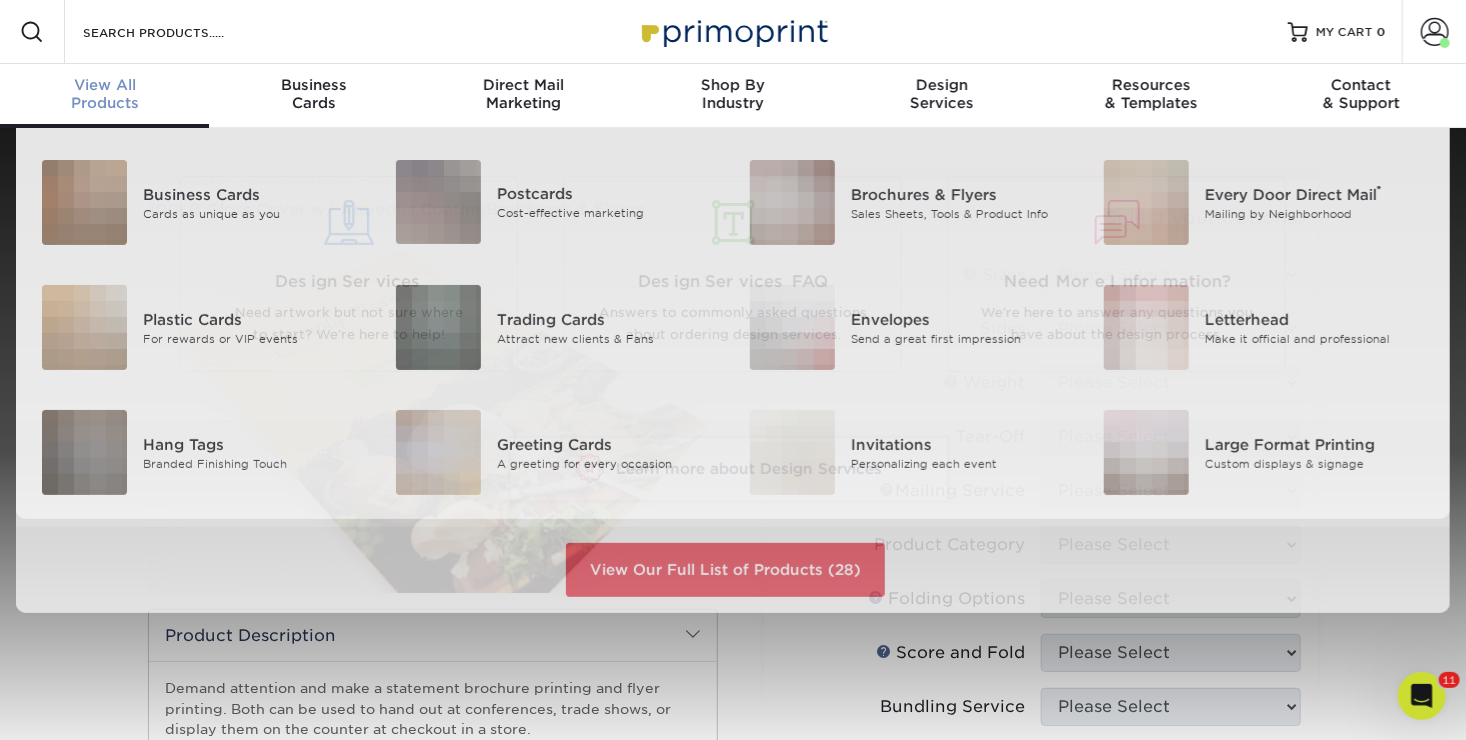 scroll, scrollTop: 0, scrollLeft: 0, axis: both 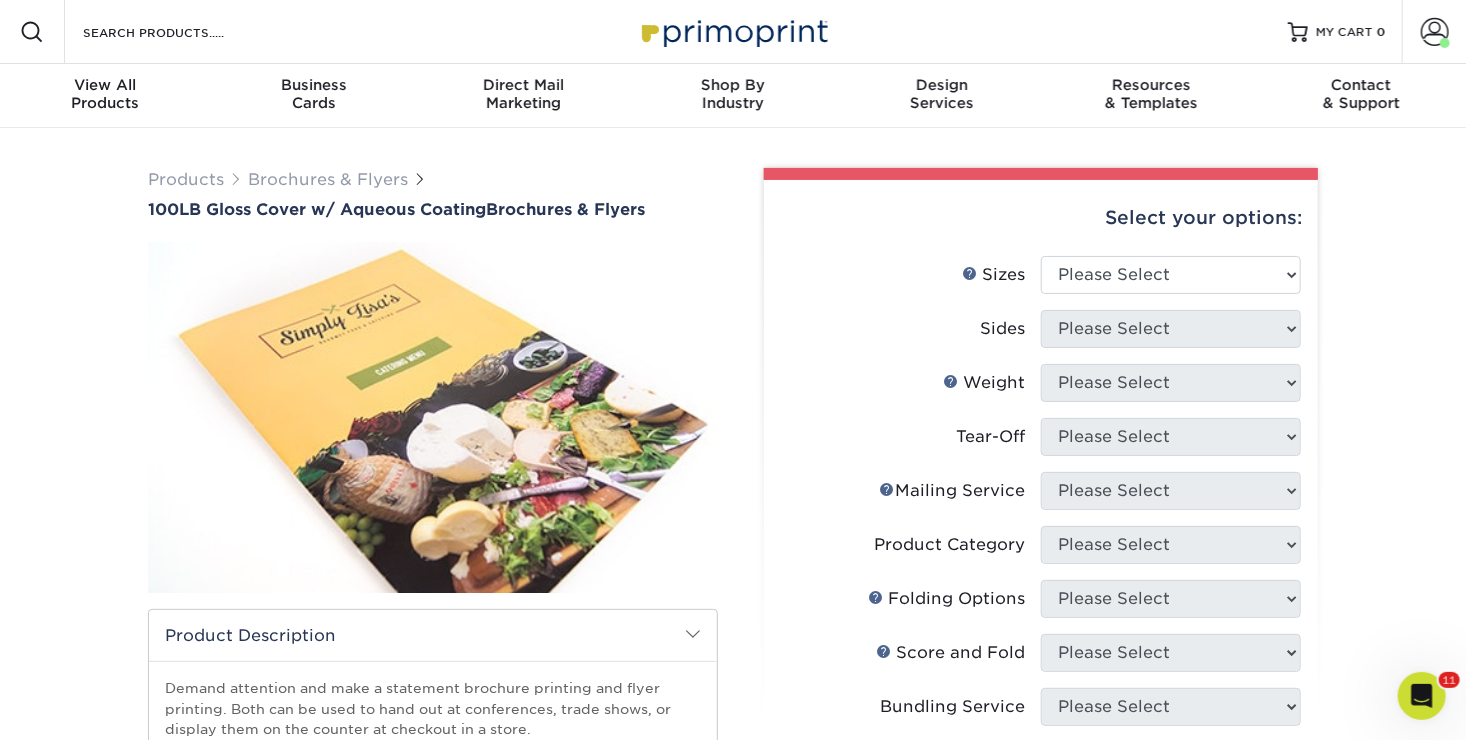 click at bounding box center [32, 32] 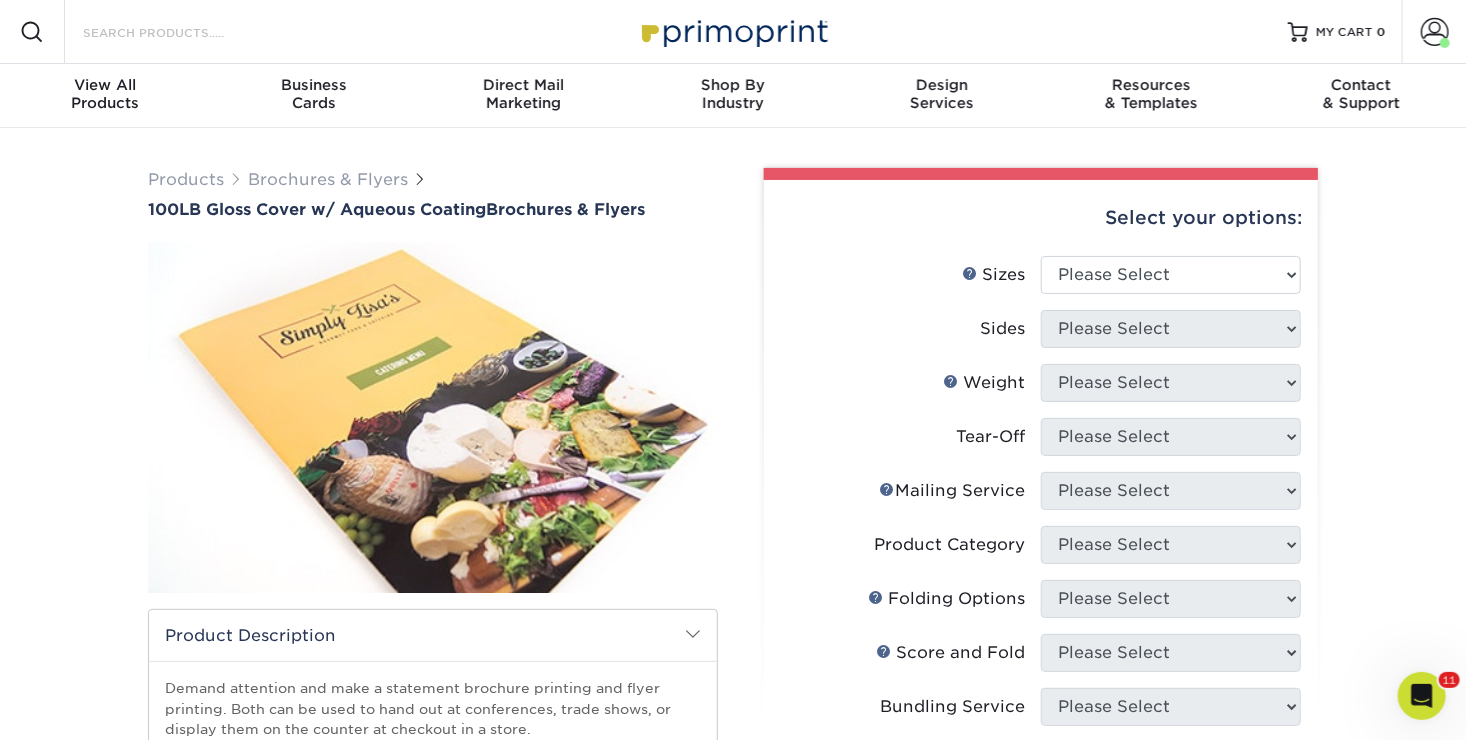 drag, startPoint x: 33, startPoint y: 38, endPoint x: 40, endPoint y: 10, distance: 28.86174 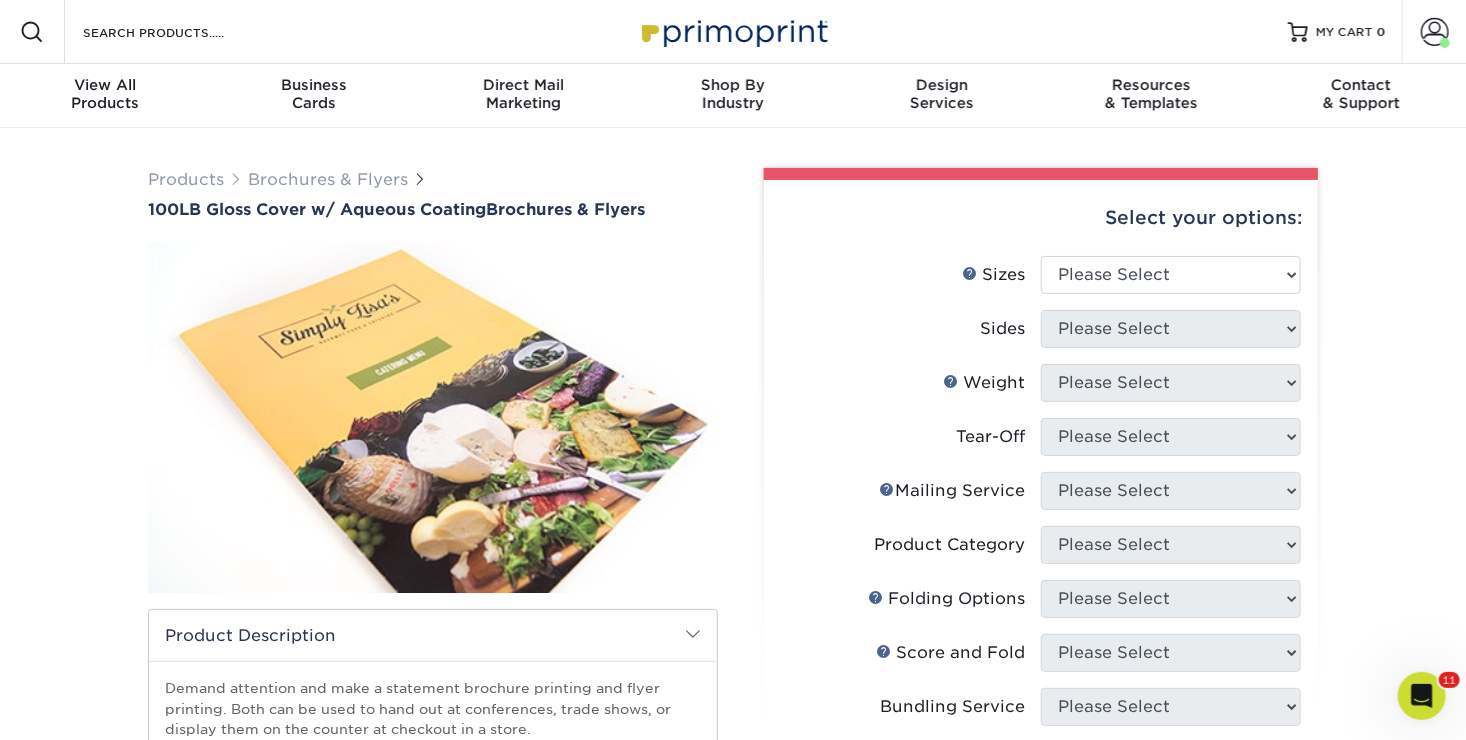 click at bounding box center [32, 32] 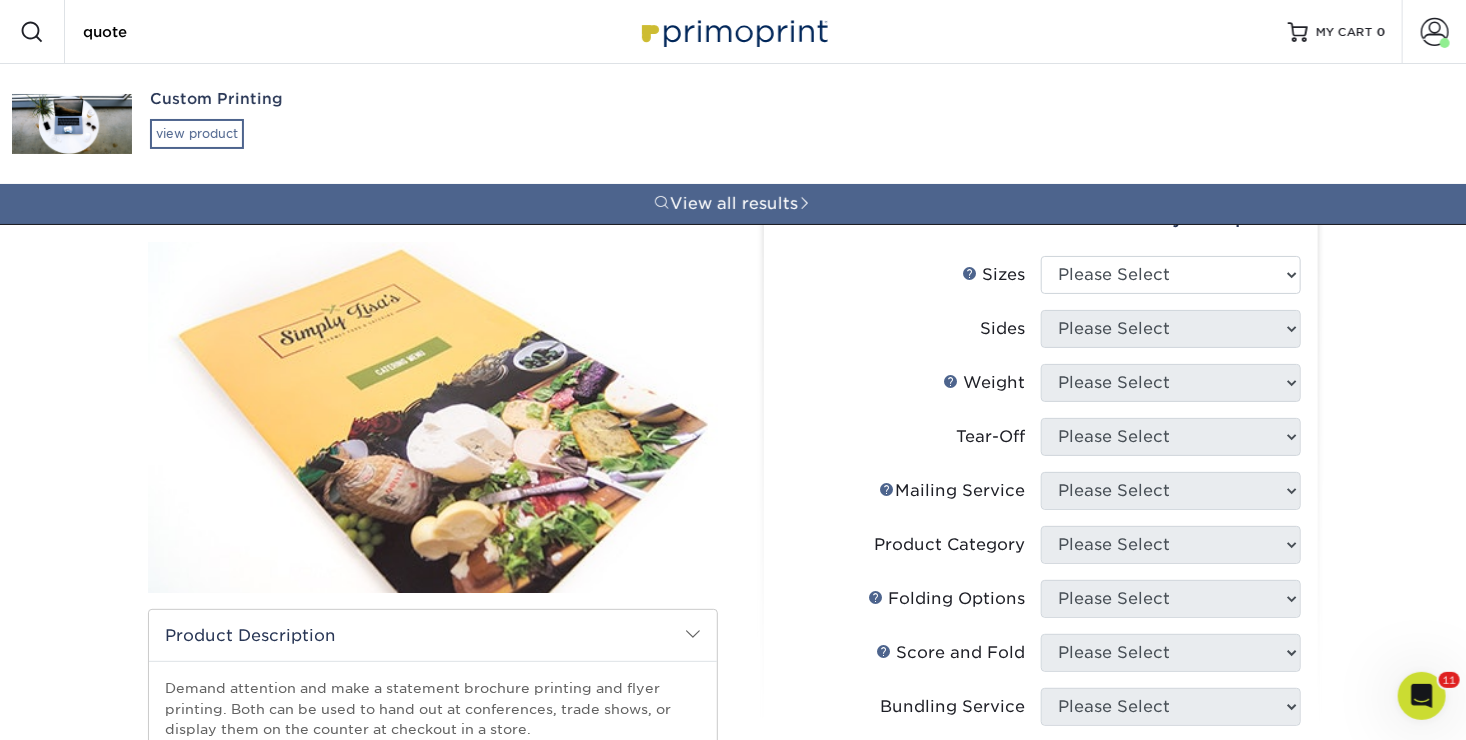 type on "quote" 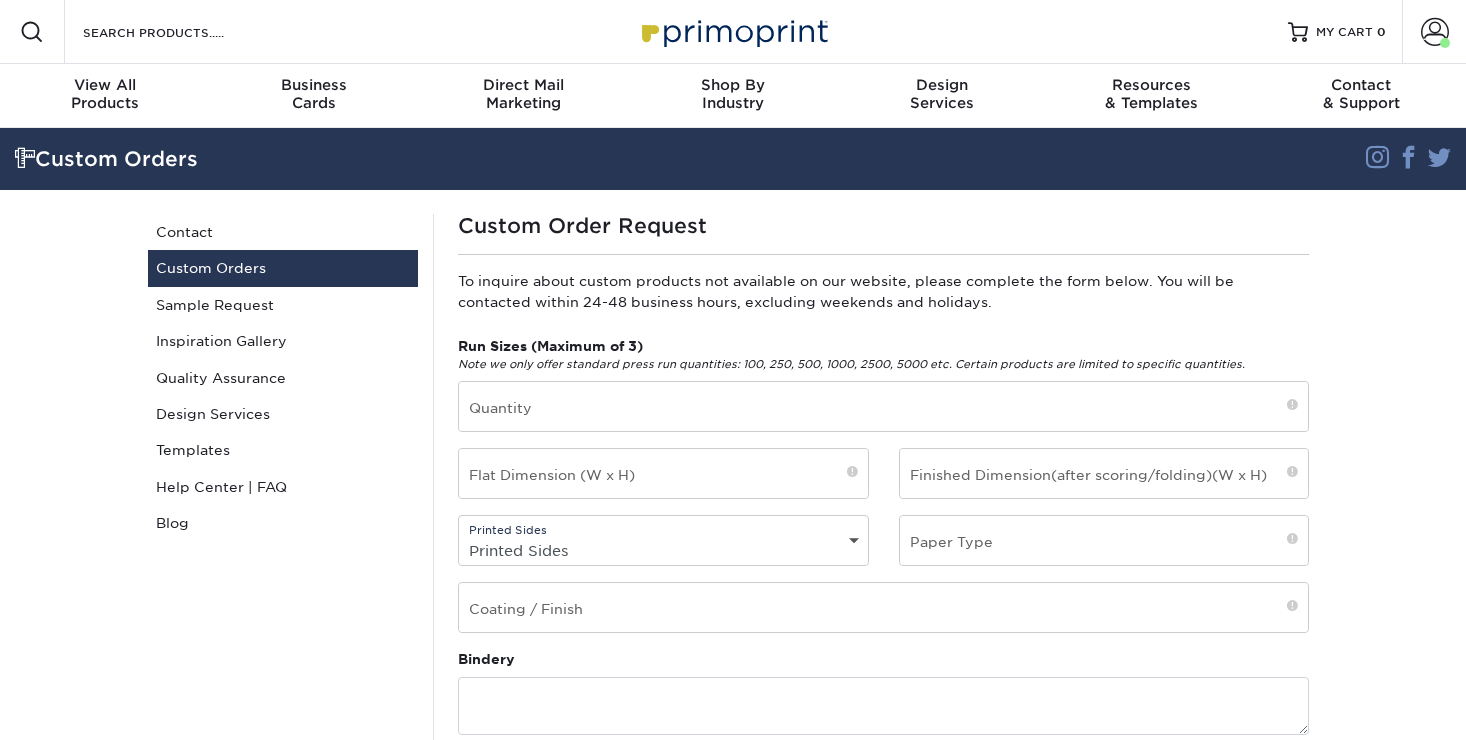 scroll, scrollTop: 0, scrollLeft: 0, axis: both 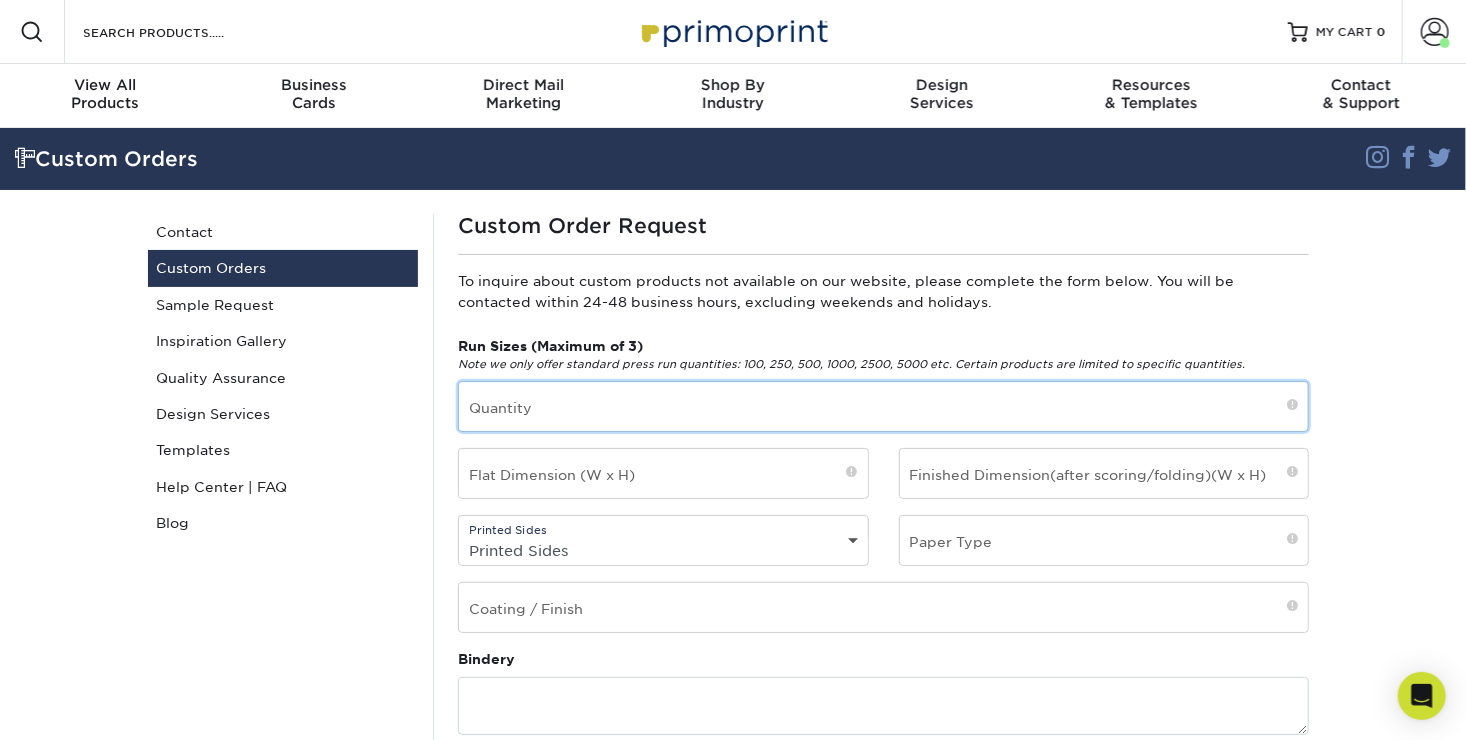 click at bounding box center (883, 406) 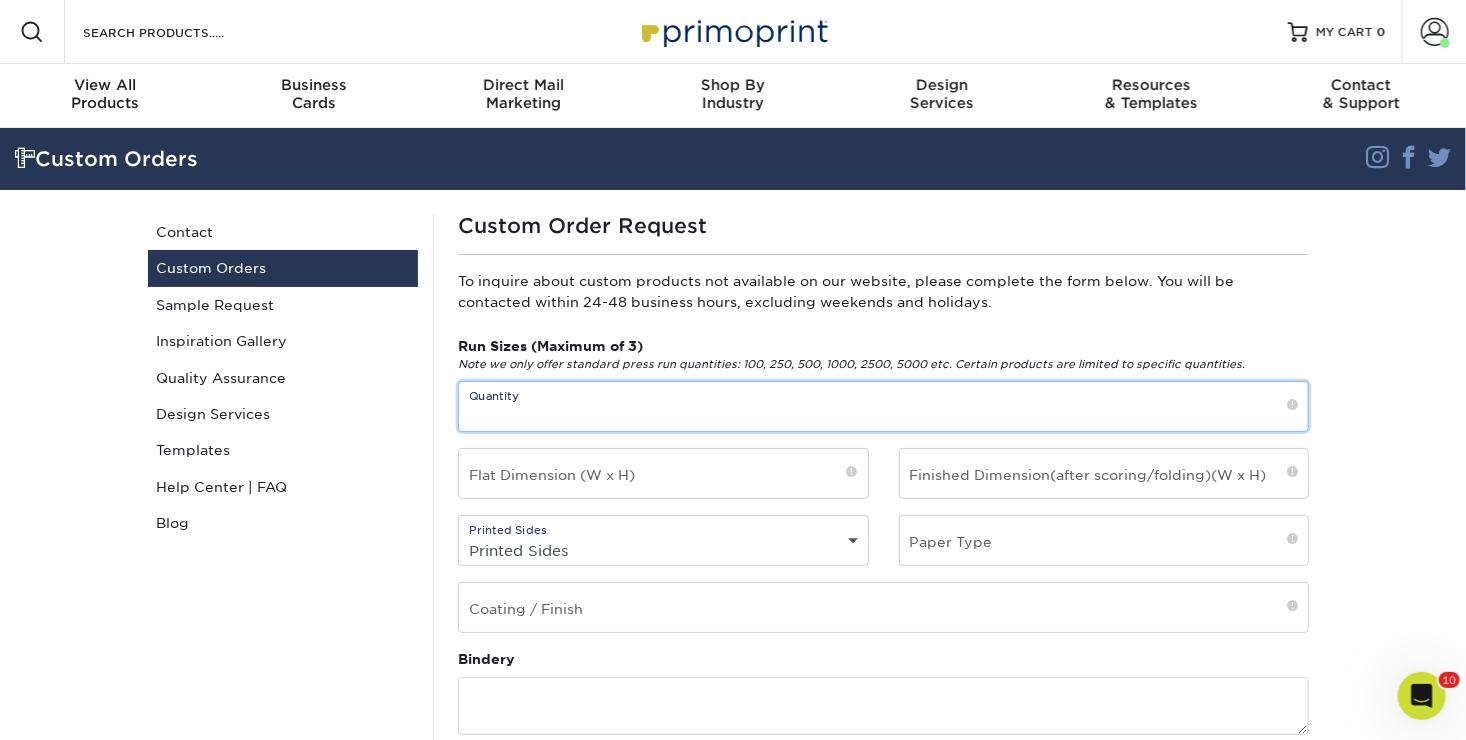 scroll, scrollTop: 0, scrollLeft: 0, axis: both 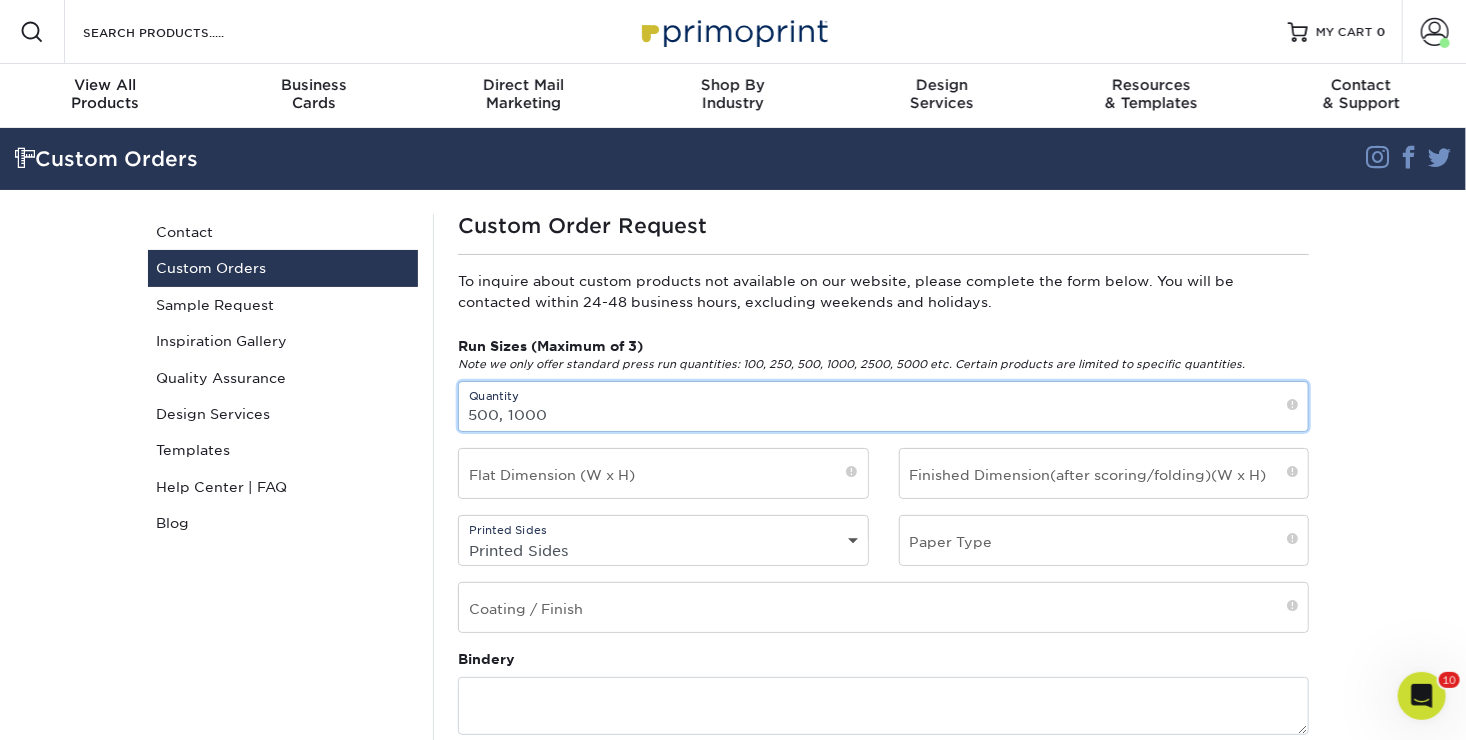 type on "500, 1000" 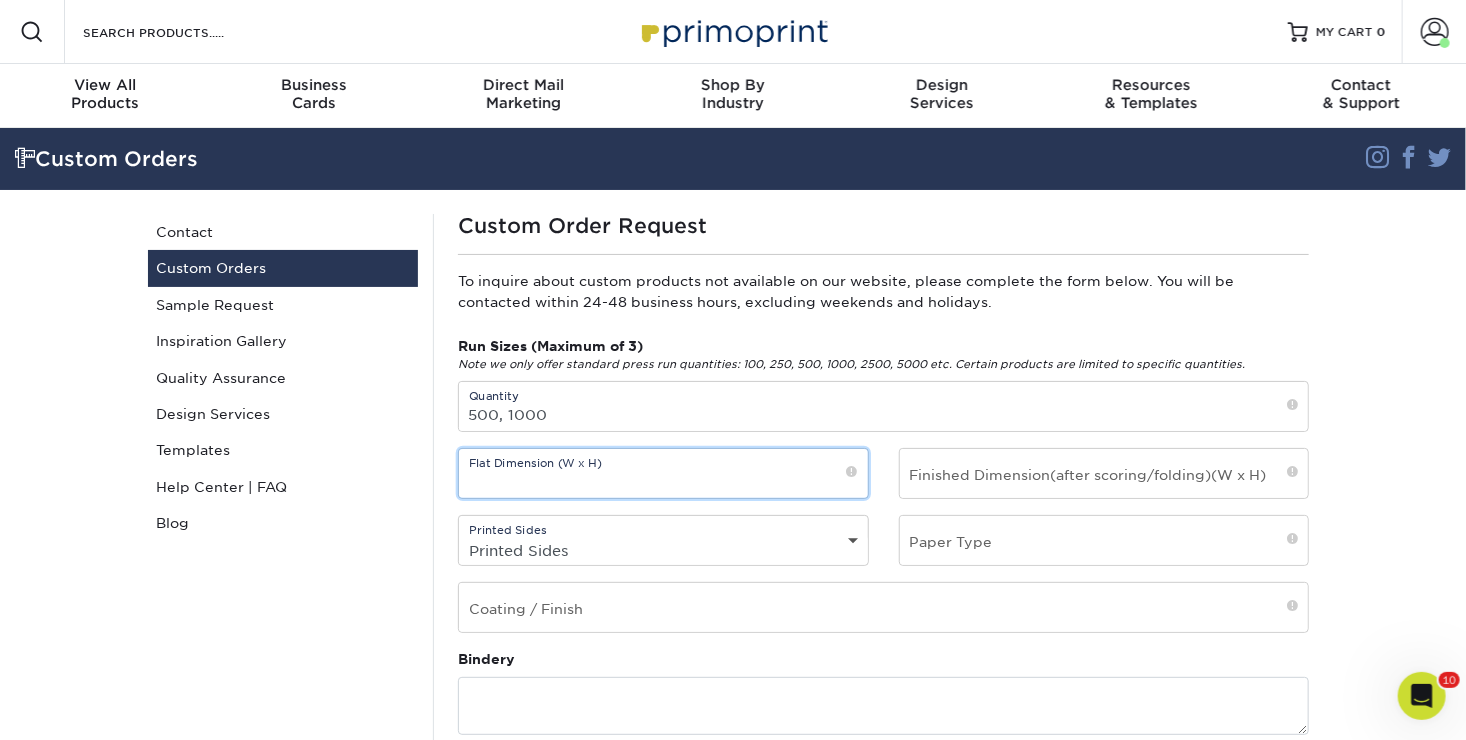 click at bounding box center [663, 473] 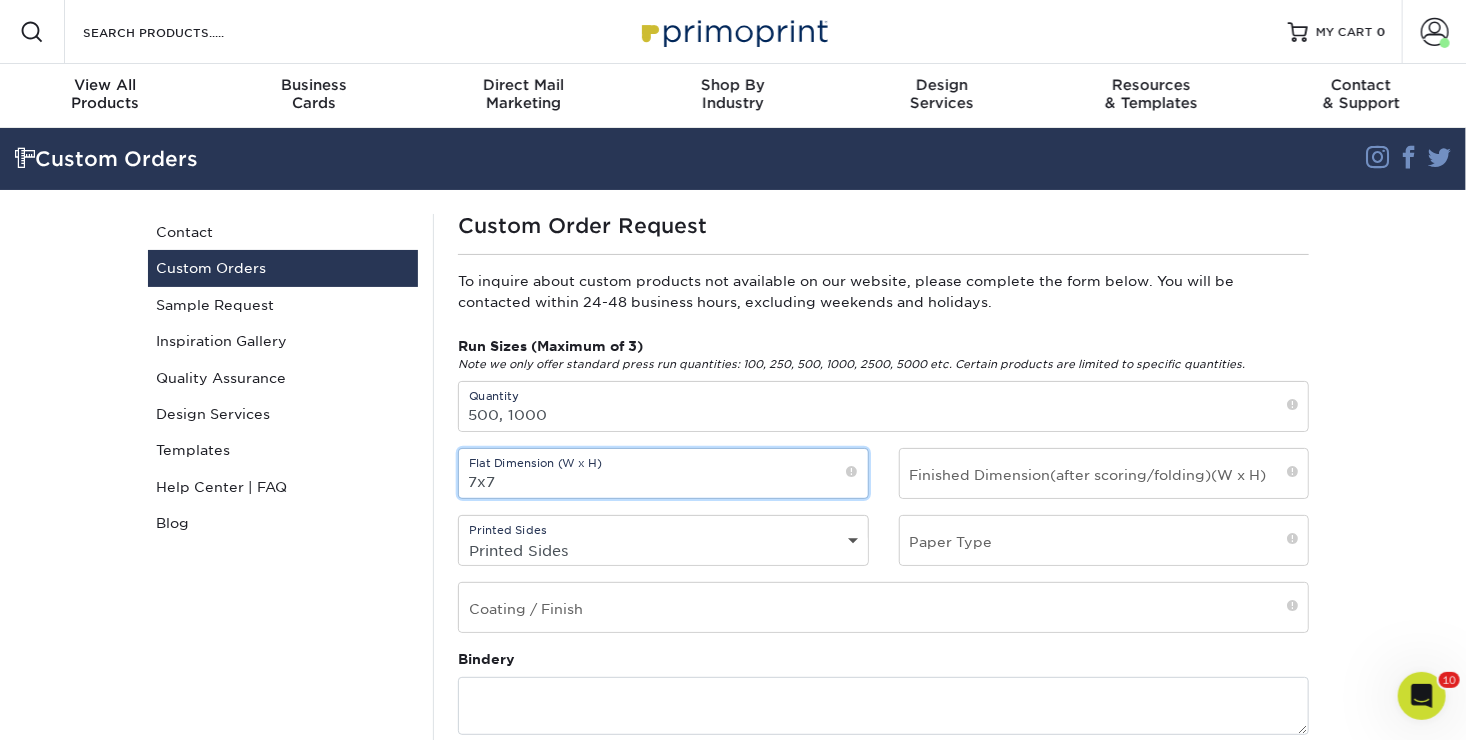 type on "7x7" 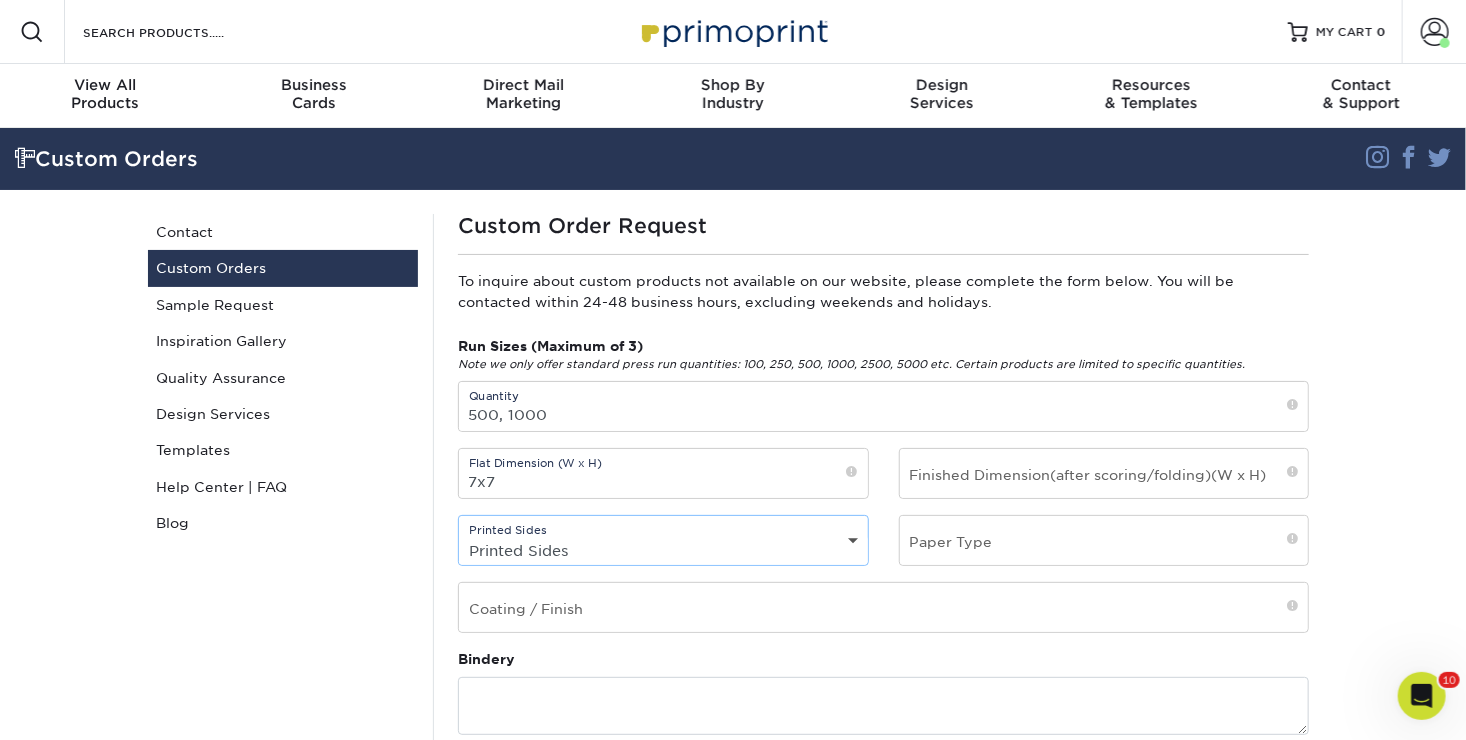click on "Printed Sides
4/0 - Single Sided
4/4 - Double Sided" at bounding box center (663, 550) 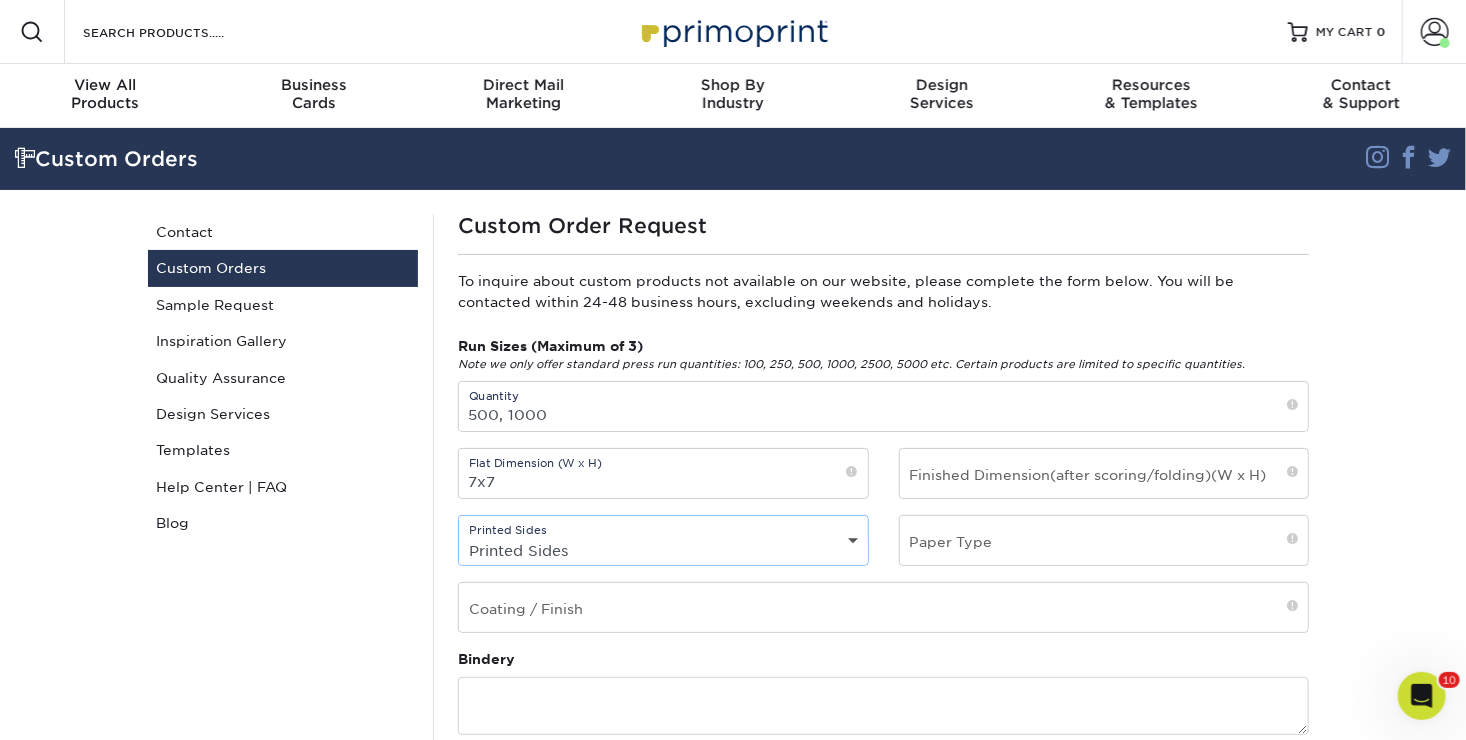 select on "4/4 - Double Sided" 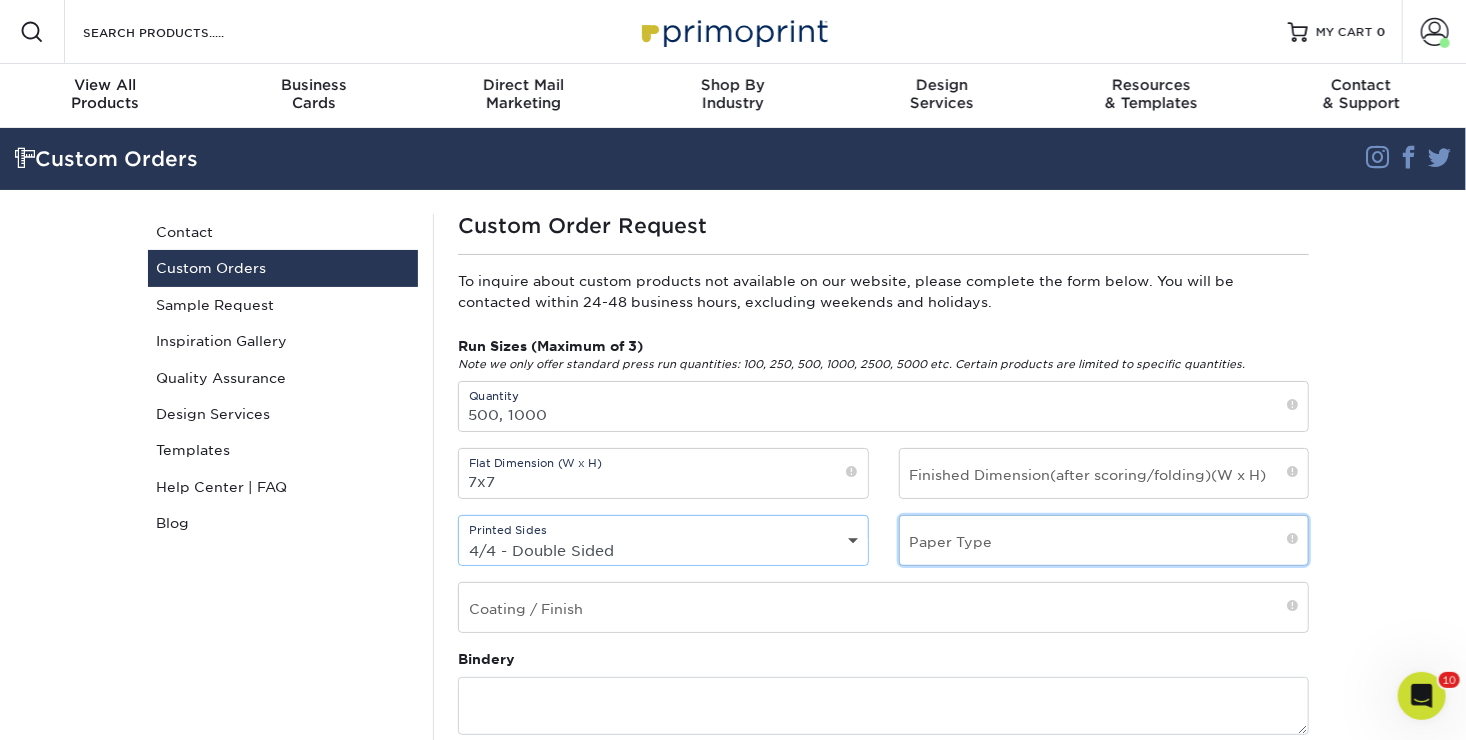 click at bounding box center [1104, 540] 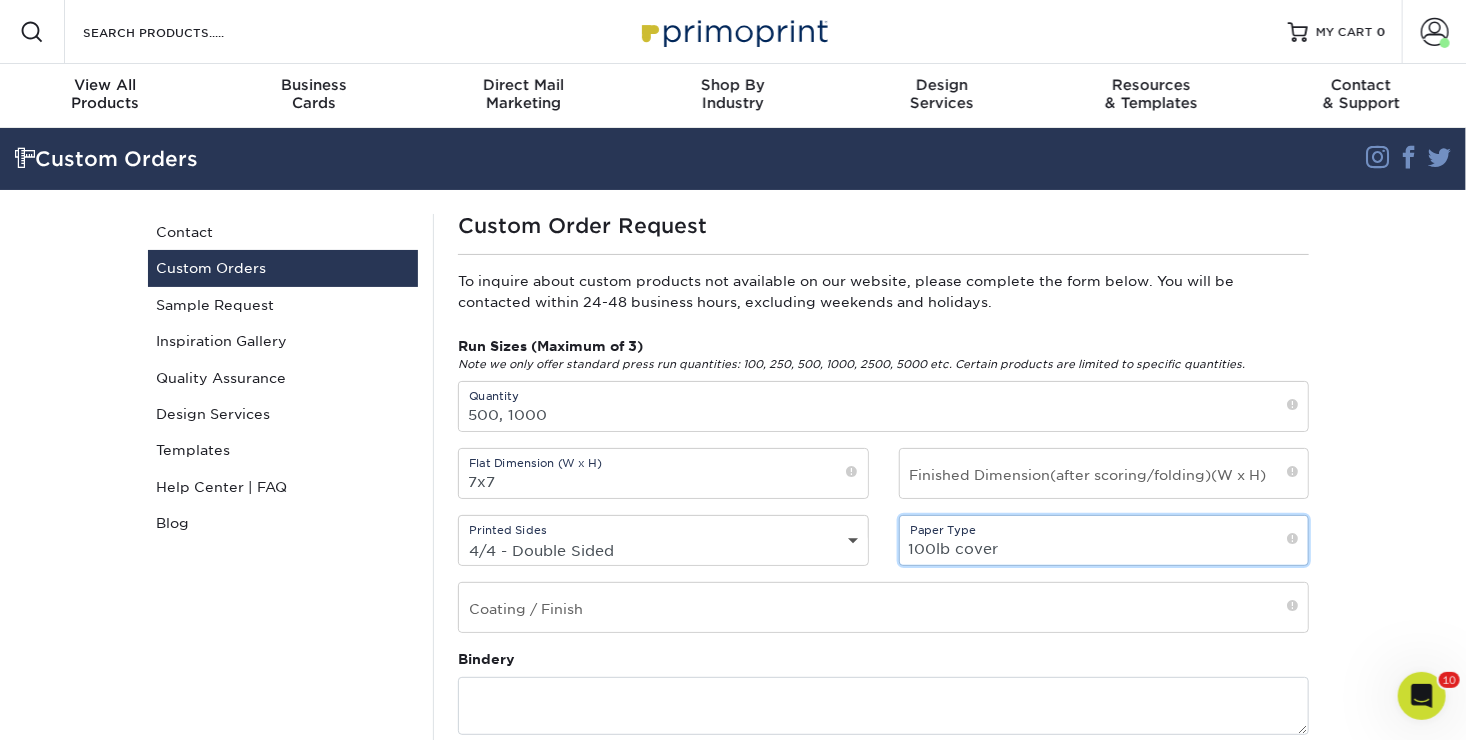 type on "100lb cover" 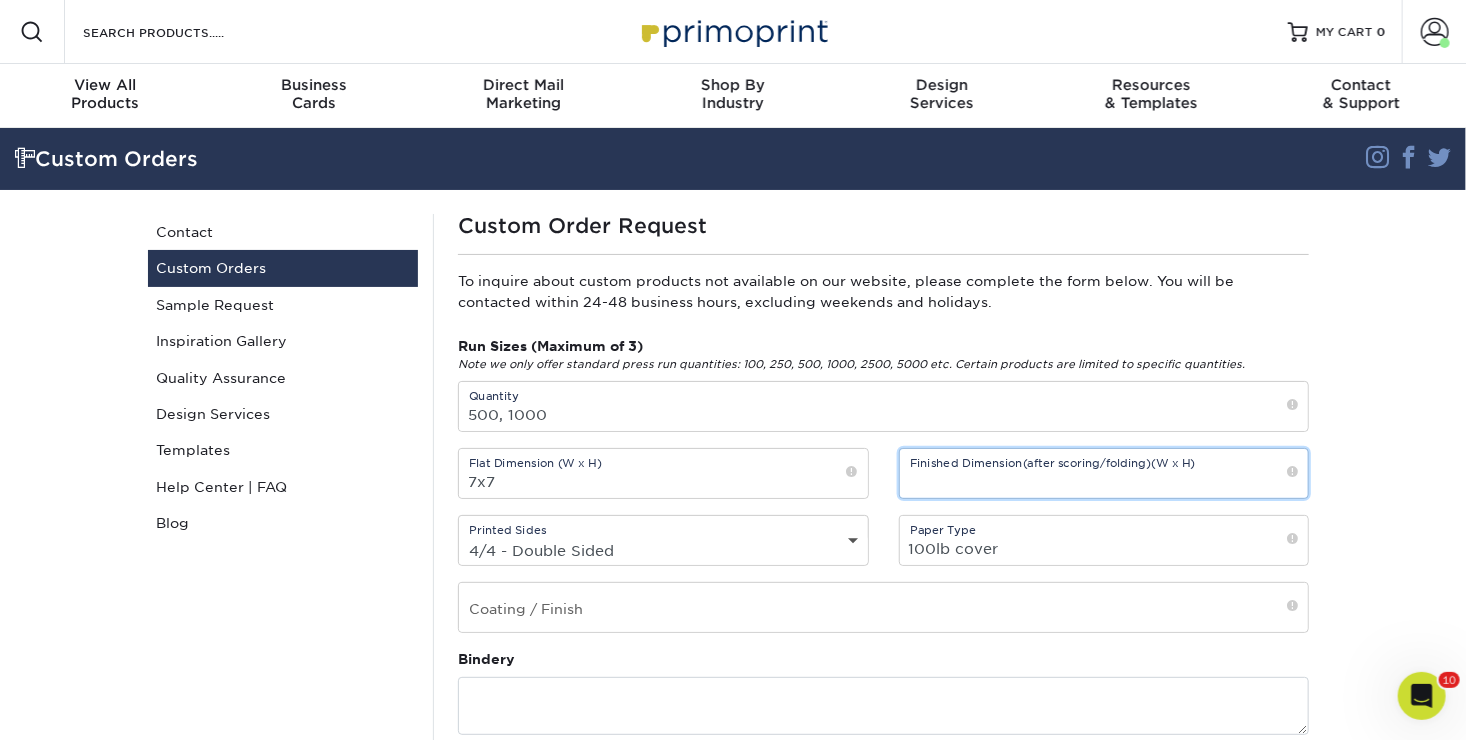 click at bounding box center [1104, 473] 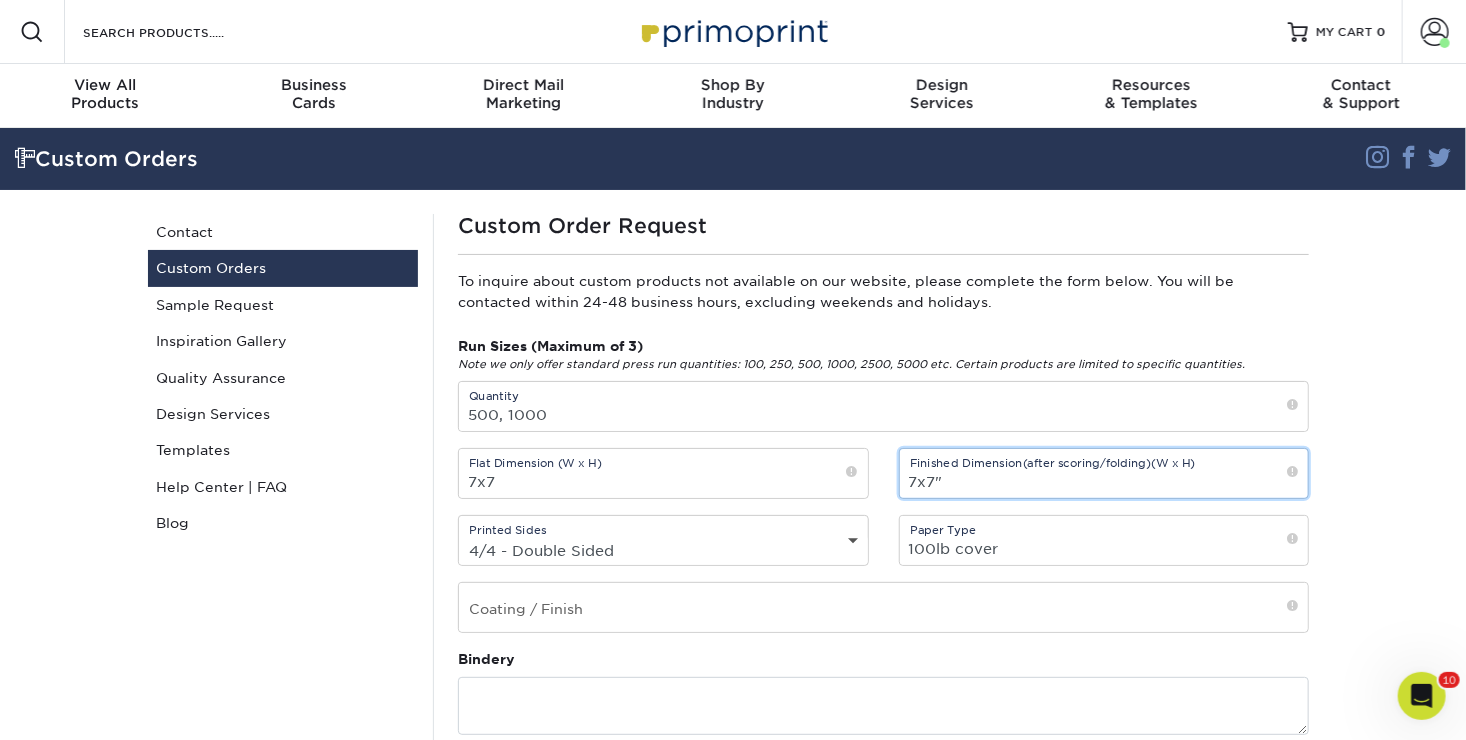 click on "7x7"" at bounding box center [1104, 473] 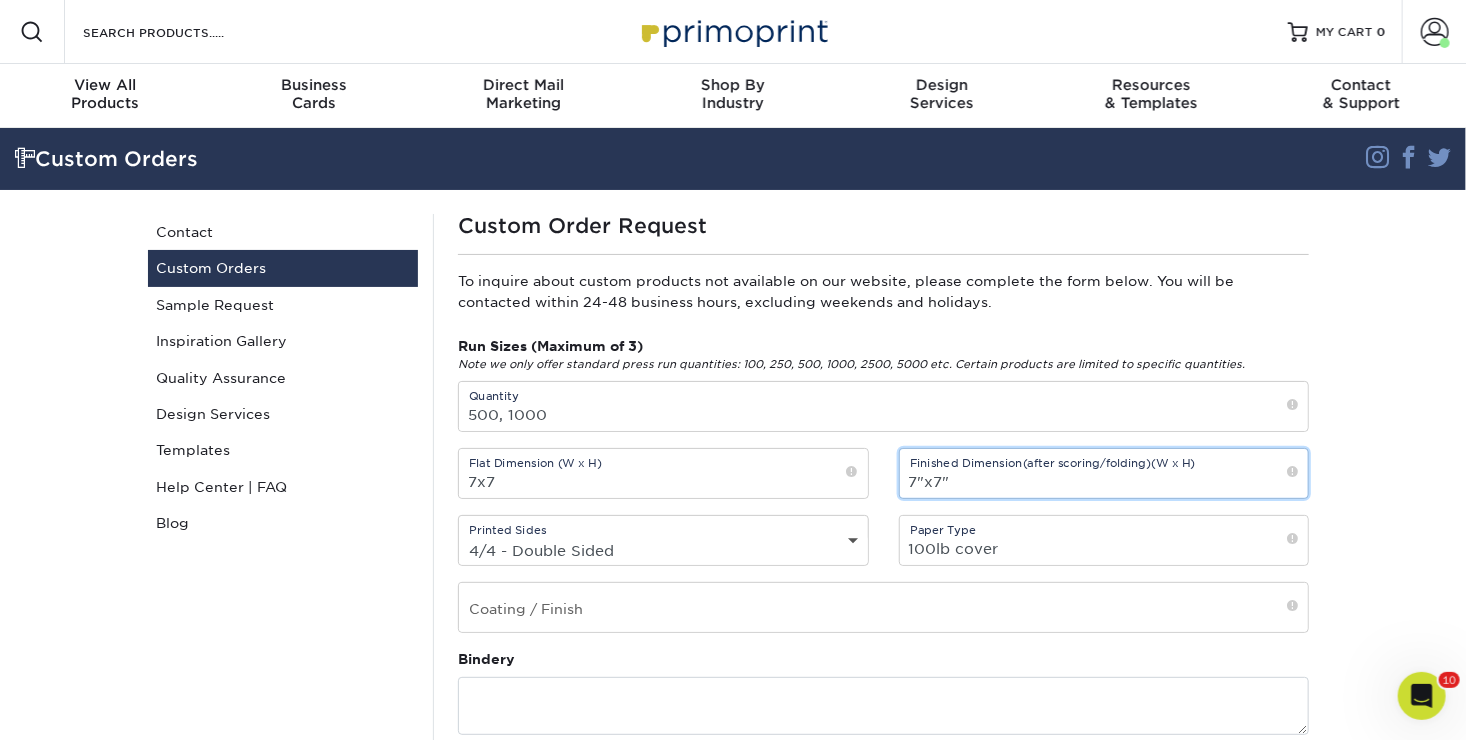 drag, startPoint x: 959, startPoint y: 488, endPoint x: 875, endPoint y: 486, distance: 84.0238 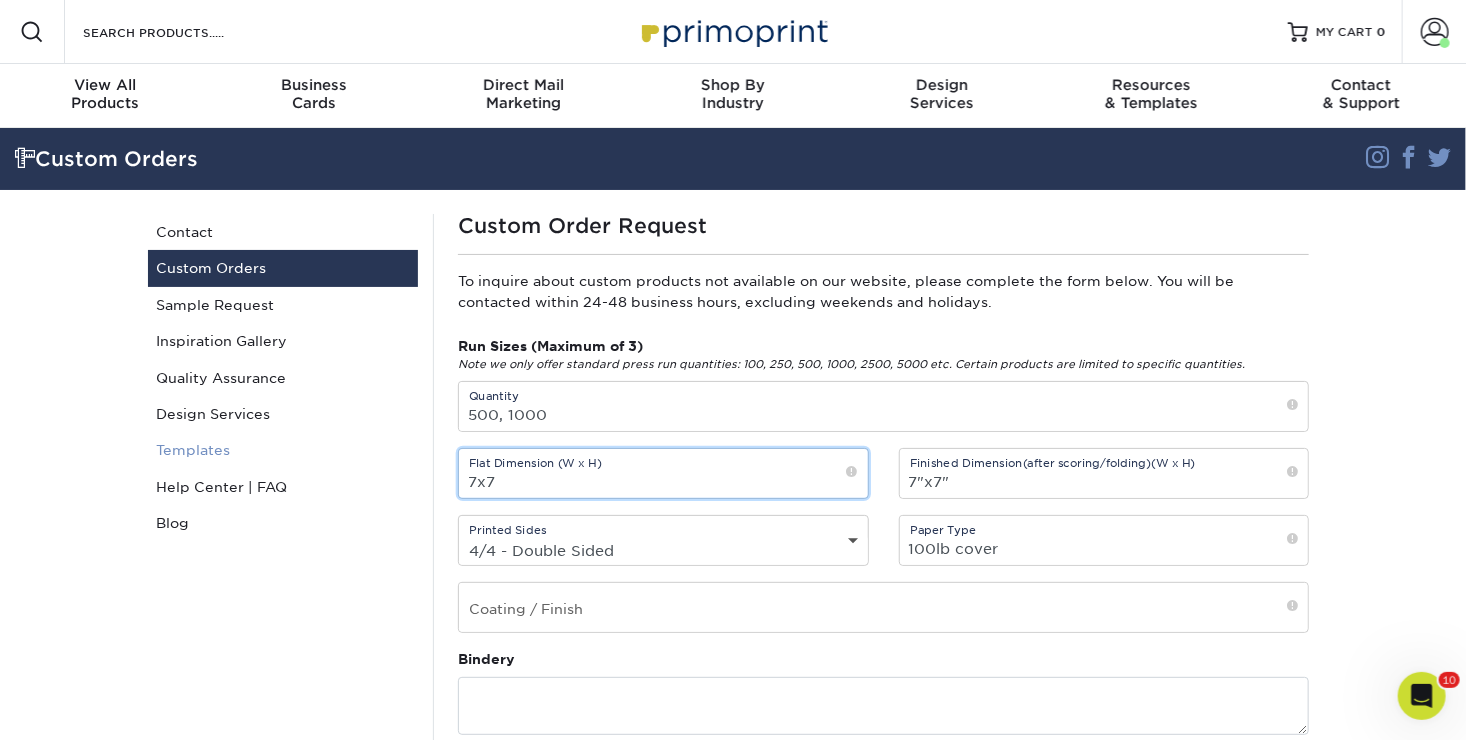 drag, startPoint x: 500, startPoint y: 480, endPoint x: 398, endPoint y: 464, distance: 103.24728 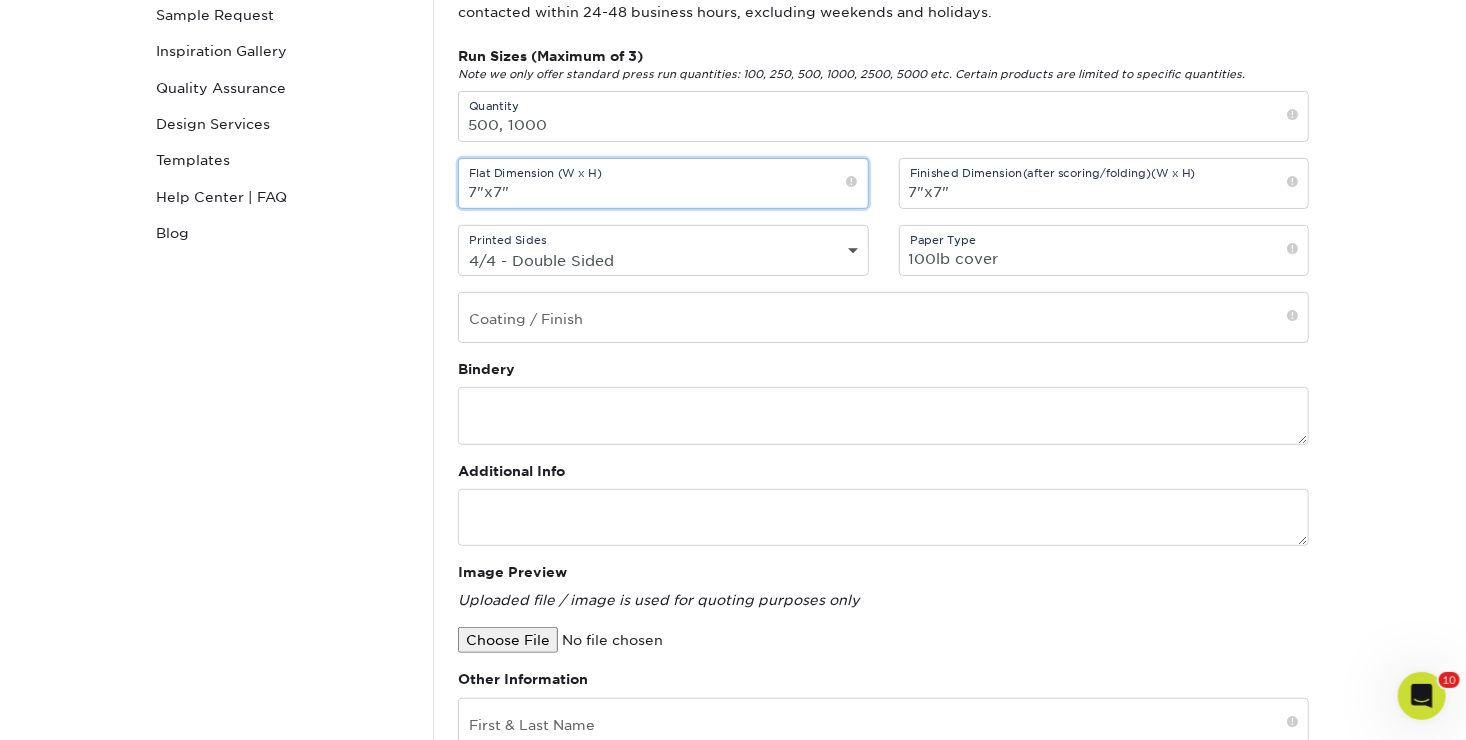 scroll, scrollTop: 291, scrollLeft: 0, axis: vertical 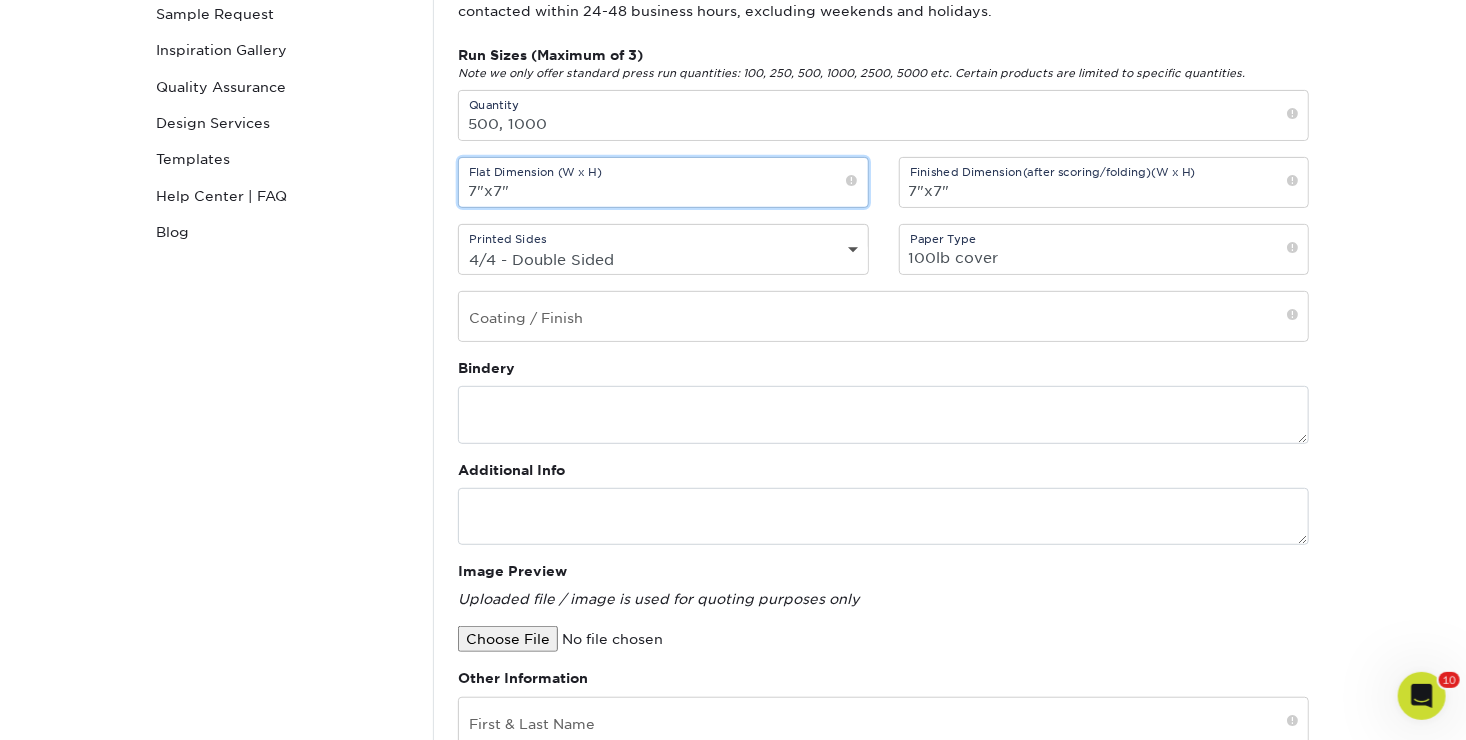 type on "7"x7"" 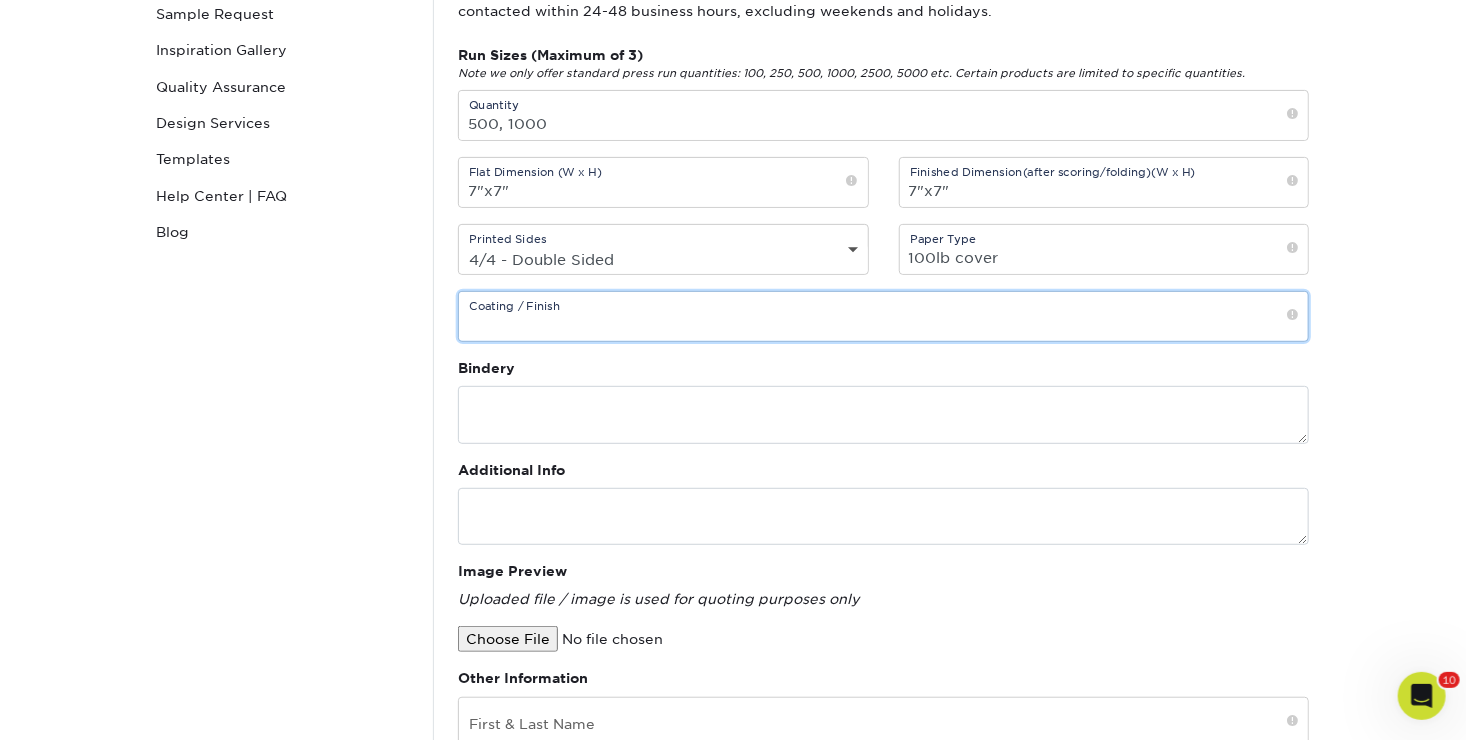 click at bounding box center [883, 316] 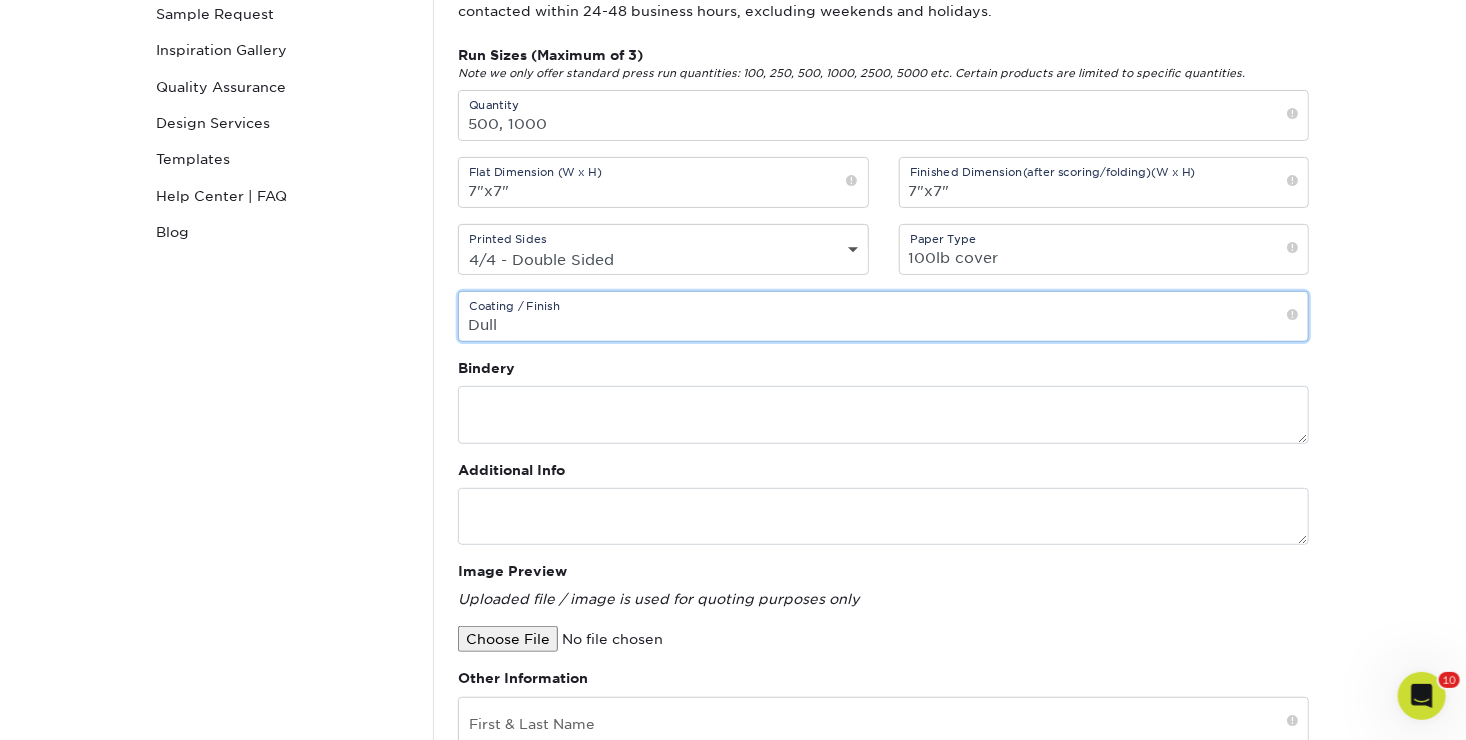 type on "Dull" 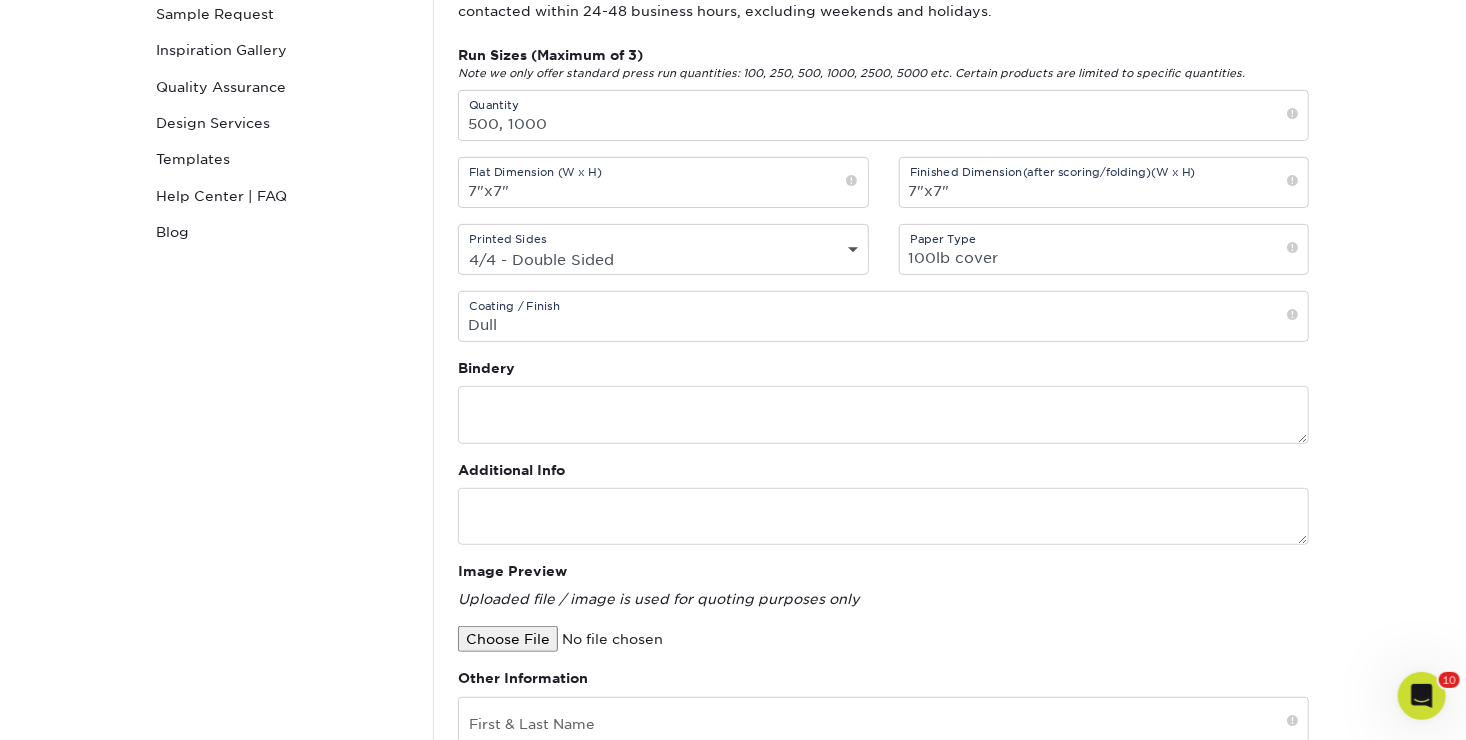 click on "Custom Orders
Contact
Custom Orders
Sample Request
Inspiration Gallery
Quality Assurance
Design Services
Templates
Help Center | FAQ
Blog" at bounding box center (283, 541) 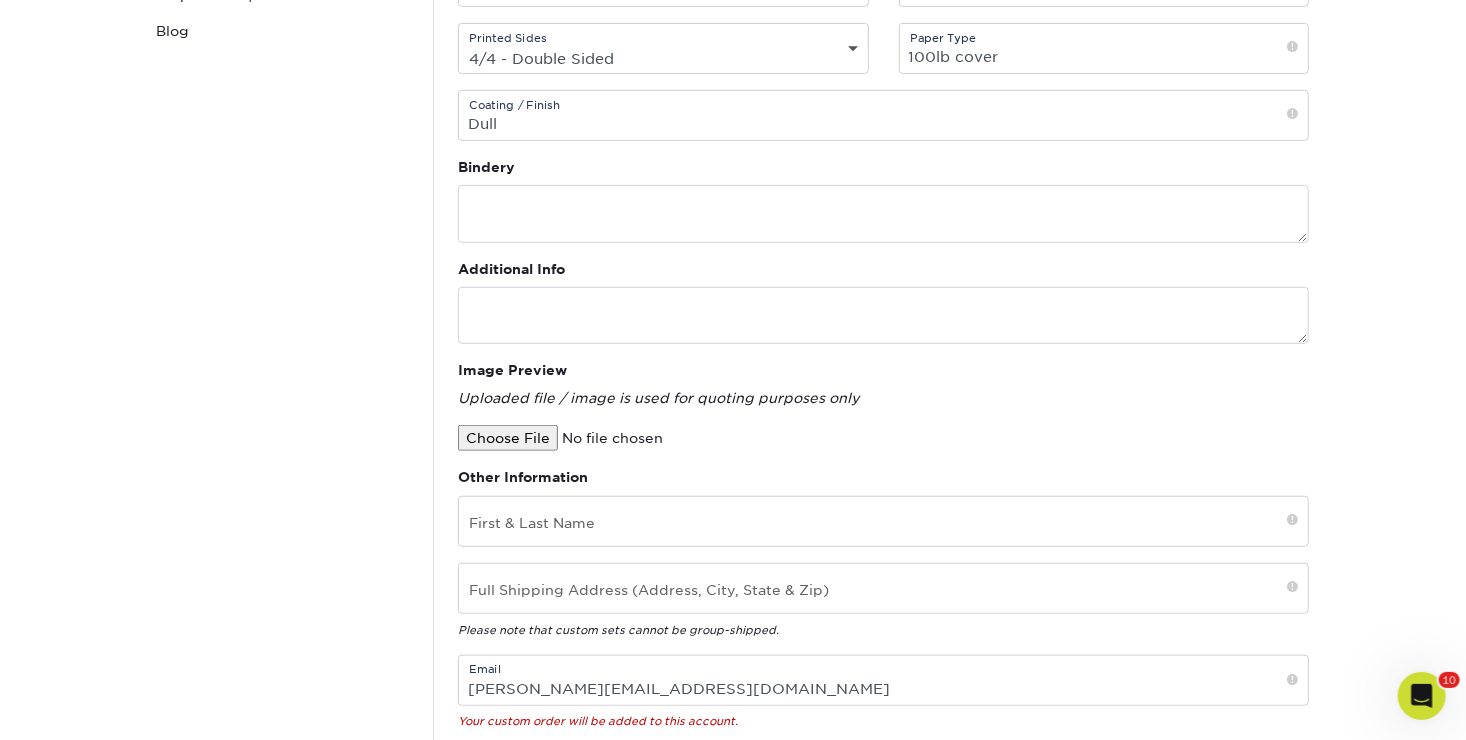 scroll, scrollTop: 494, scrollLeft: 0, axis: vertical 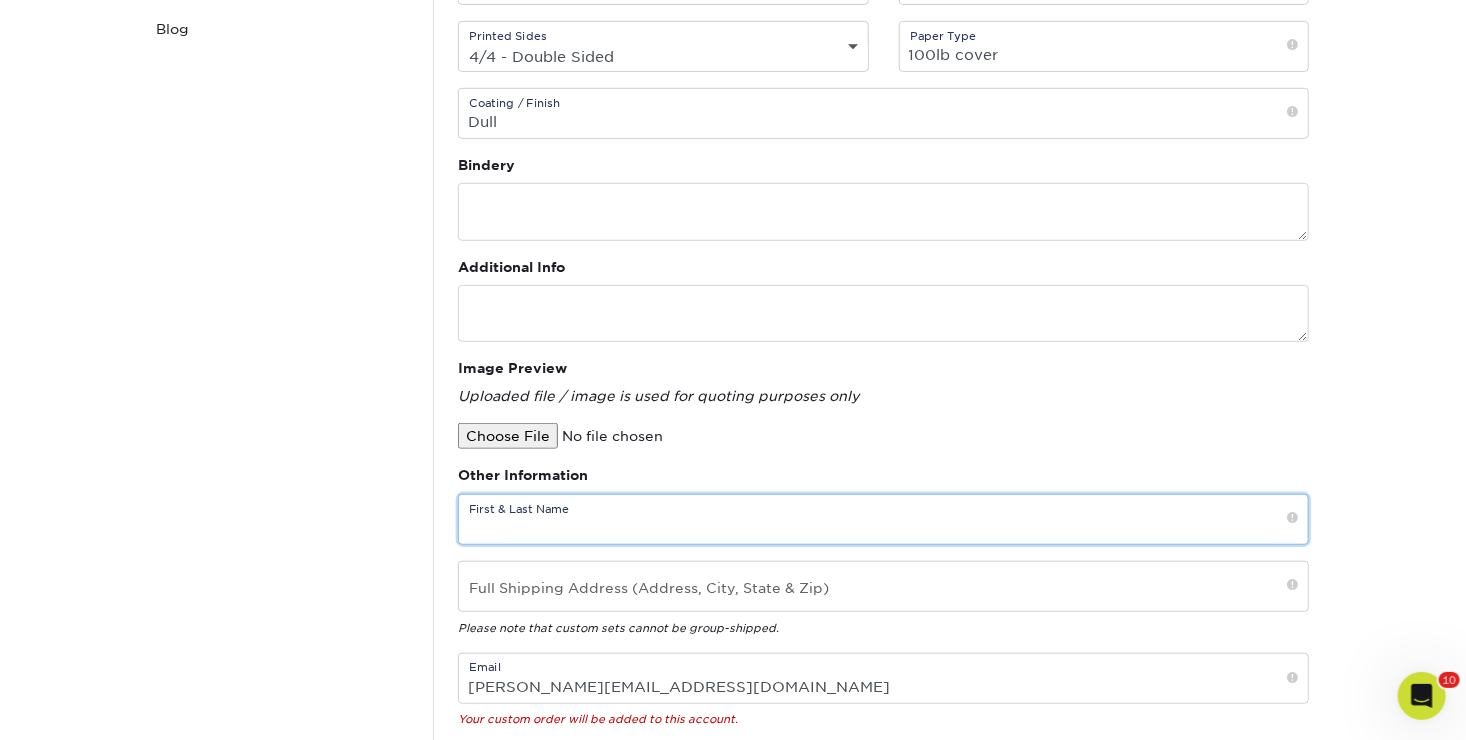 click at bounding box center [883, 519] 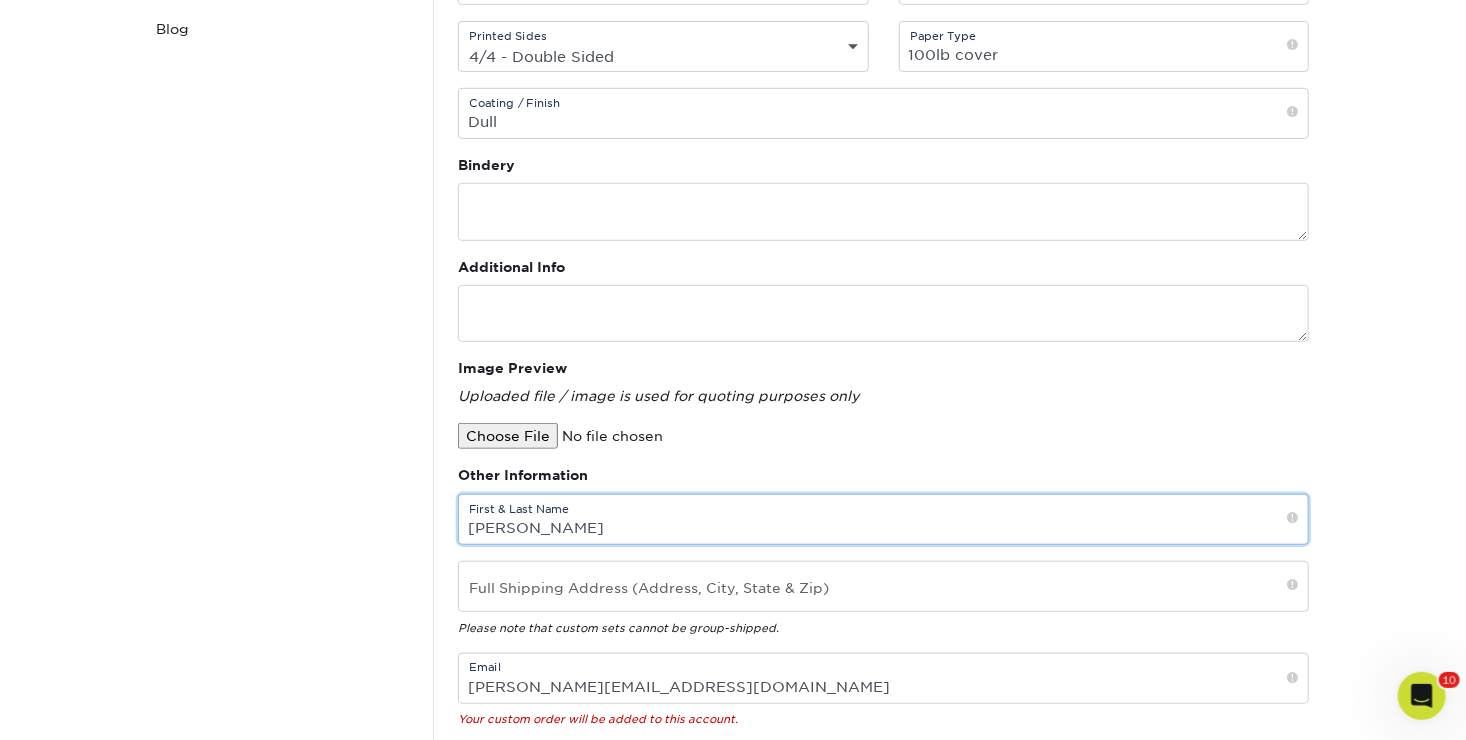 type on "Jackie Buster" 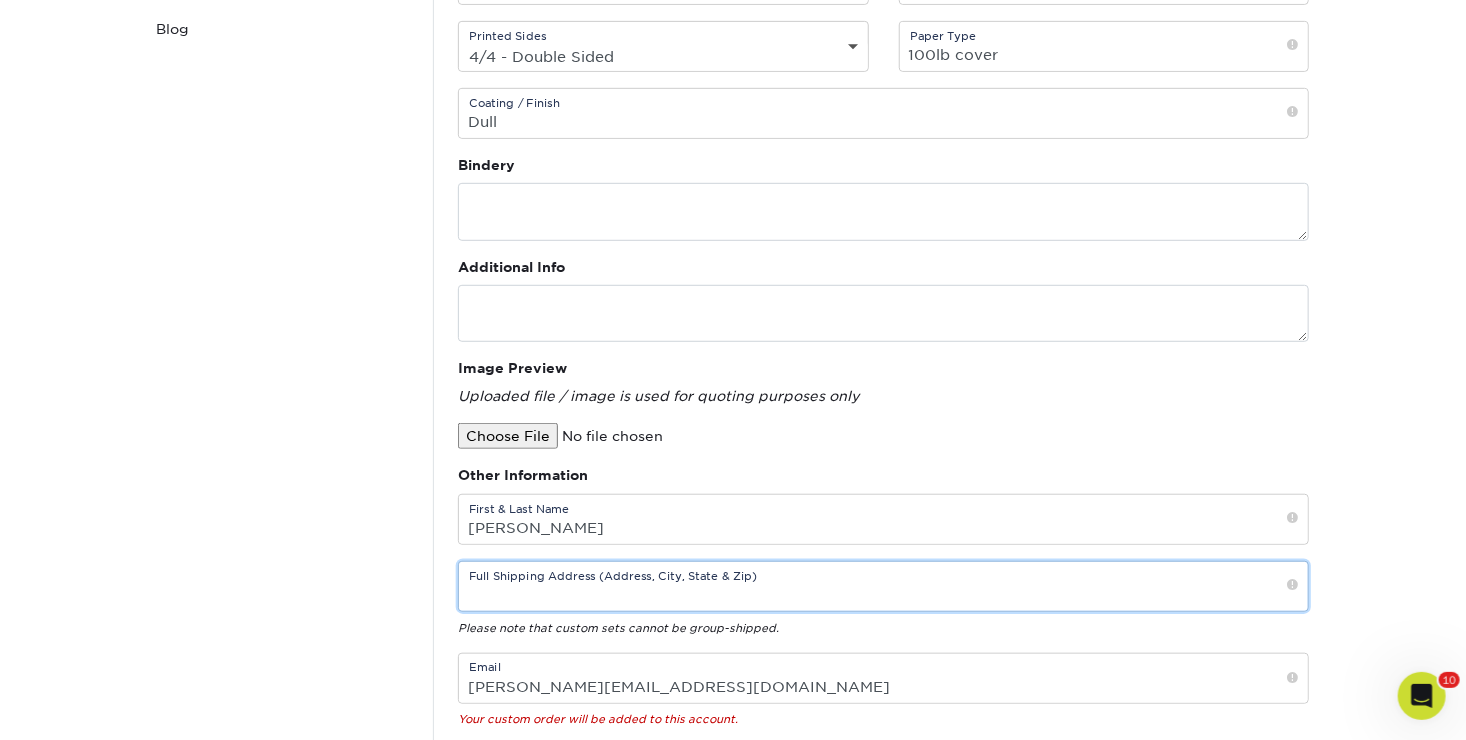 drag, startPoint x: 626, startPoint y: 598, endPoint x: 493, endPoint y: 585, distance: 133.63383 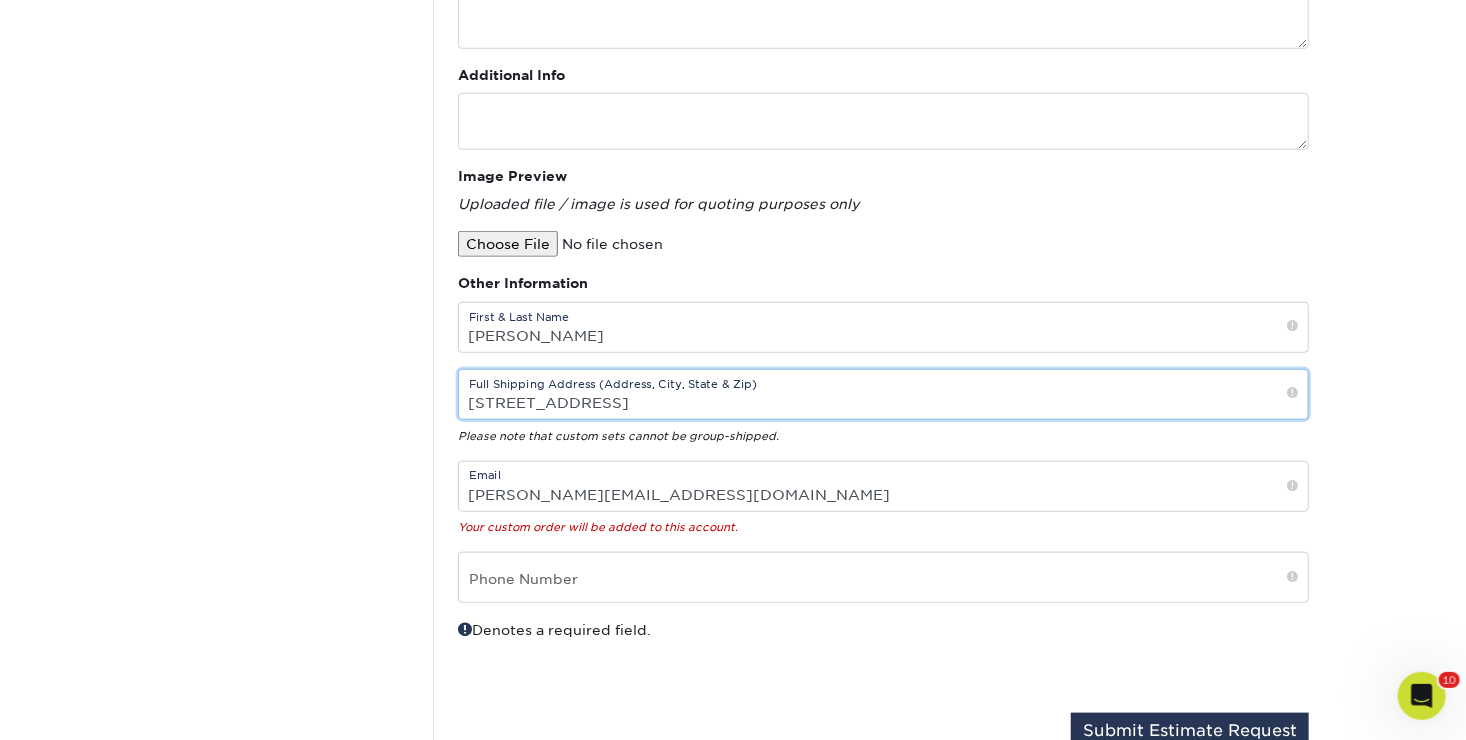 scroll, scrollTop: 687, scrollLeft: 0, axis: vertical 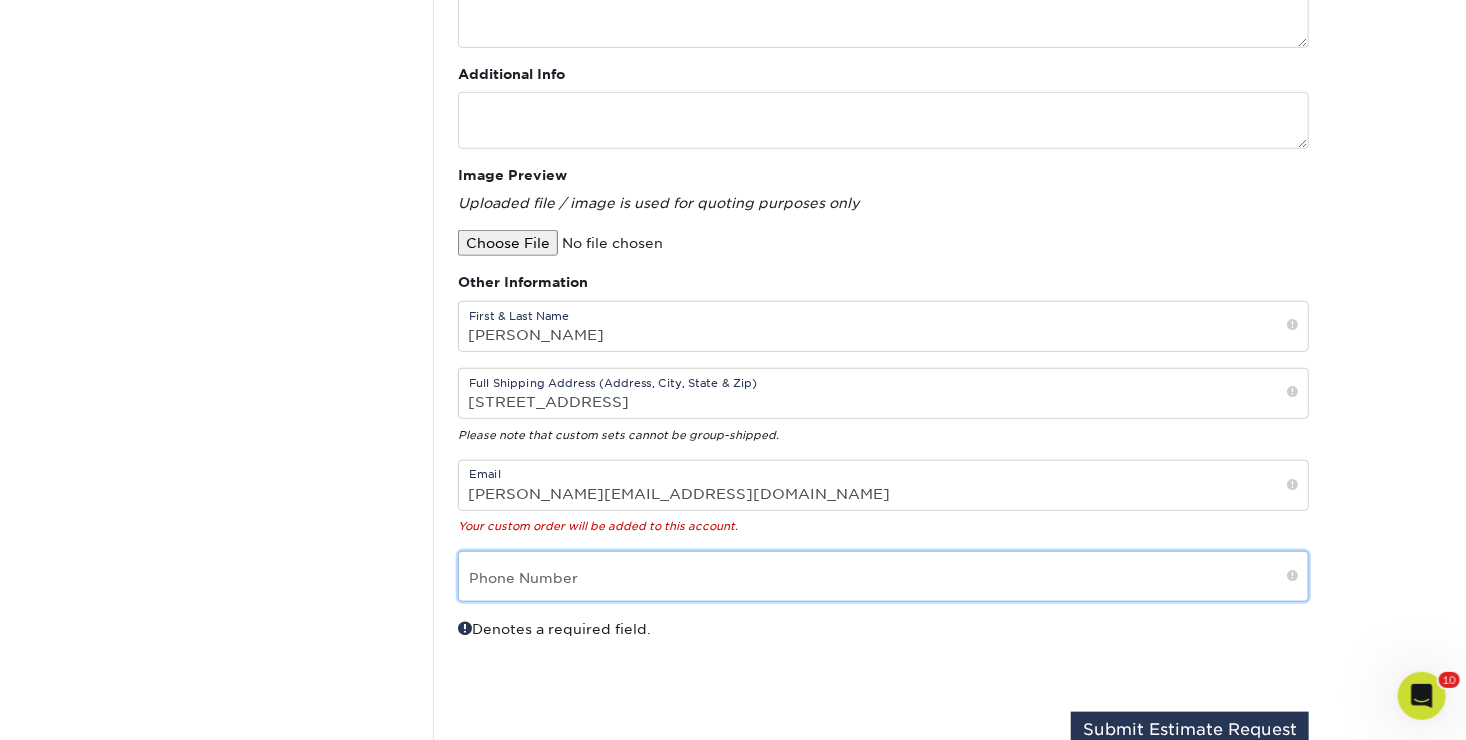 click at bounding box center [883, 576] 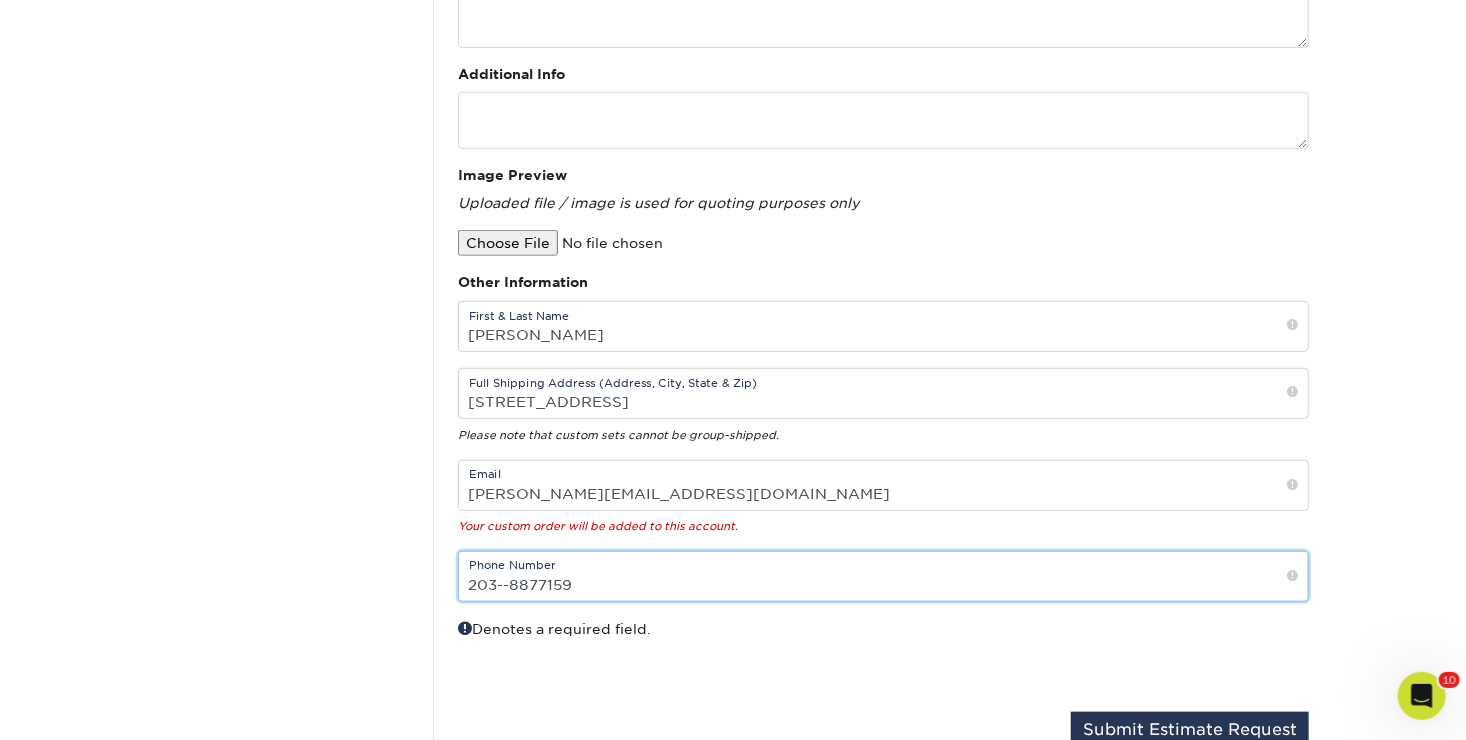 scroll, scrollTop: 630, scrollLeft: 0, axis: vertical 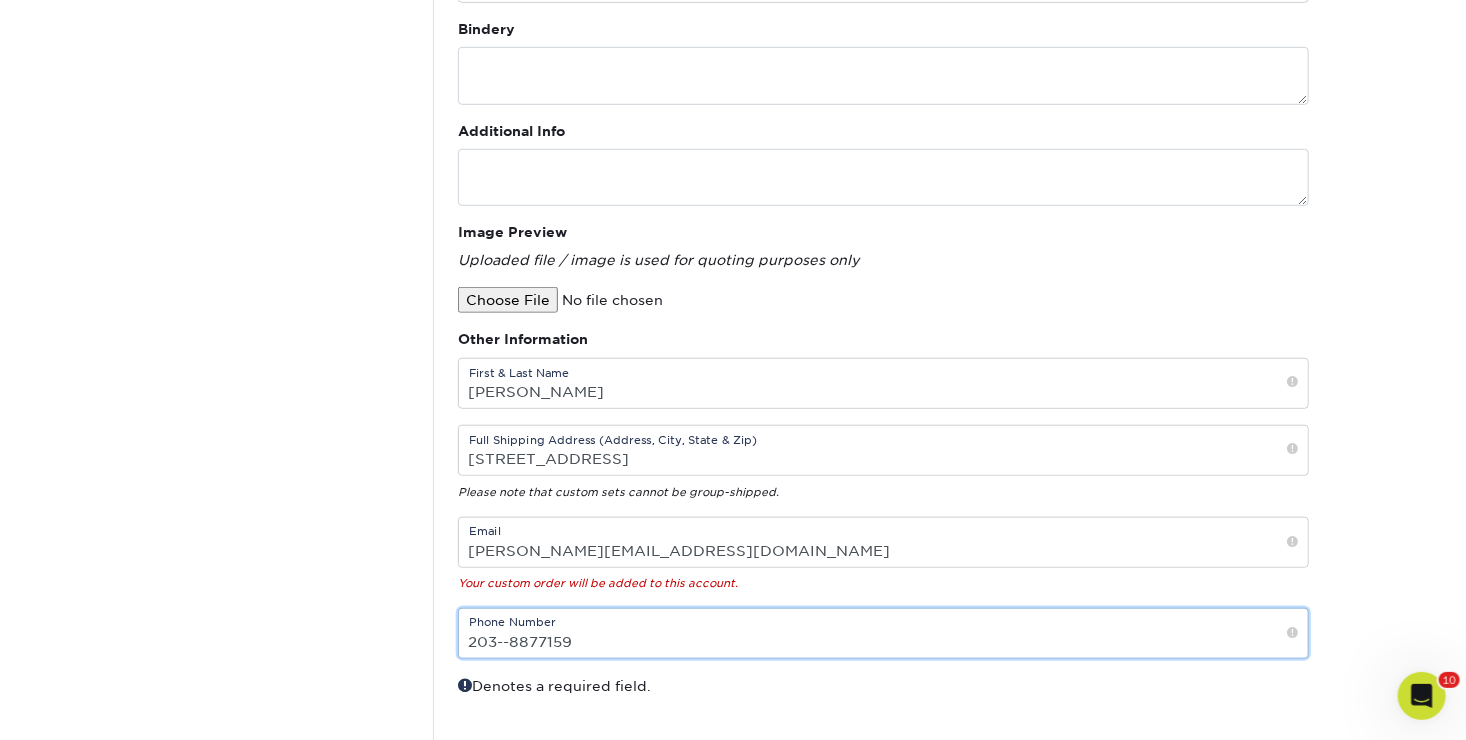 click on "203--8877159" at bounding box center [883, 633] 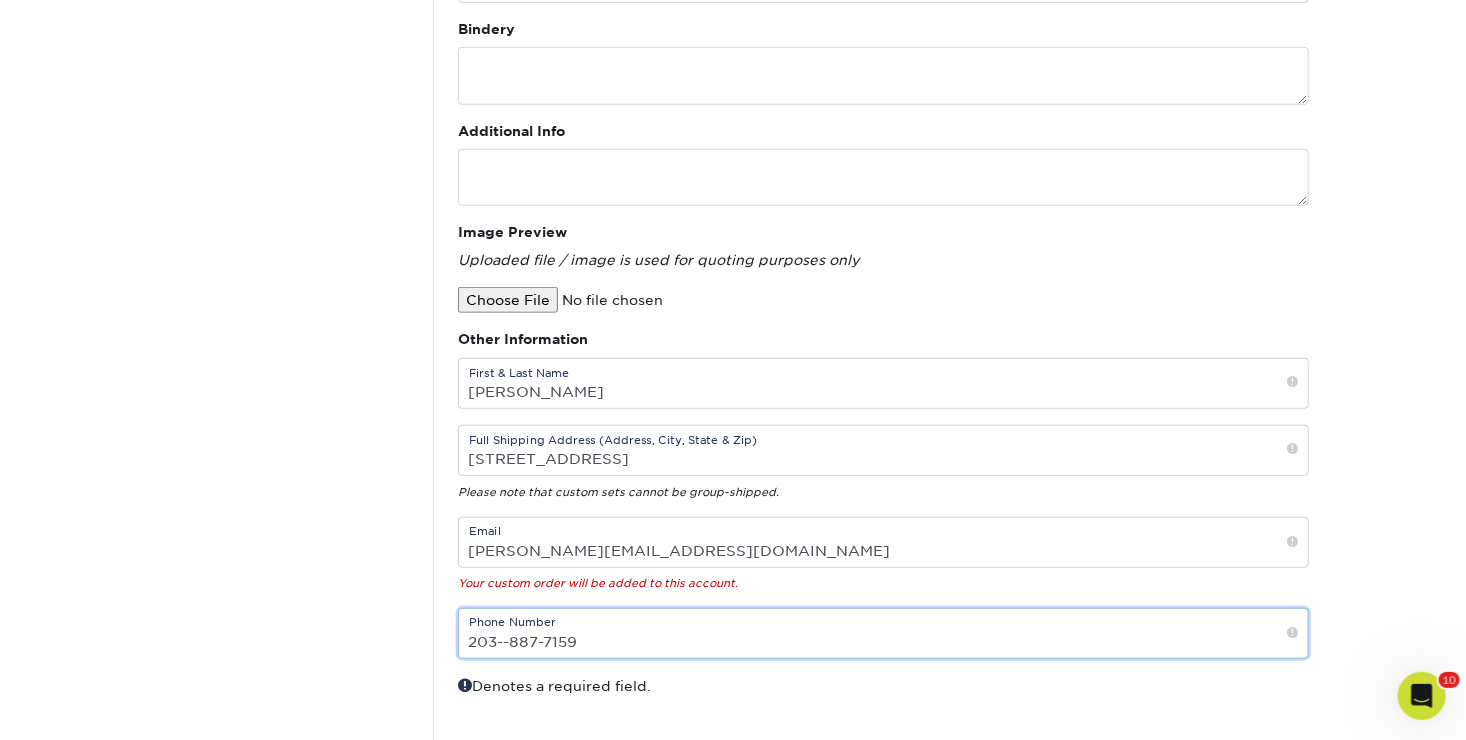 type on "203--887-7159" 